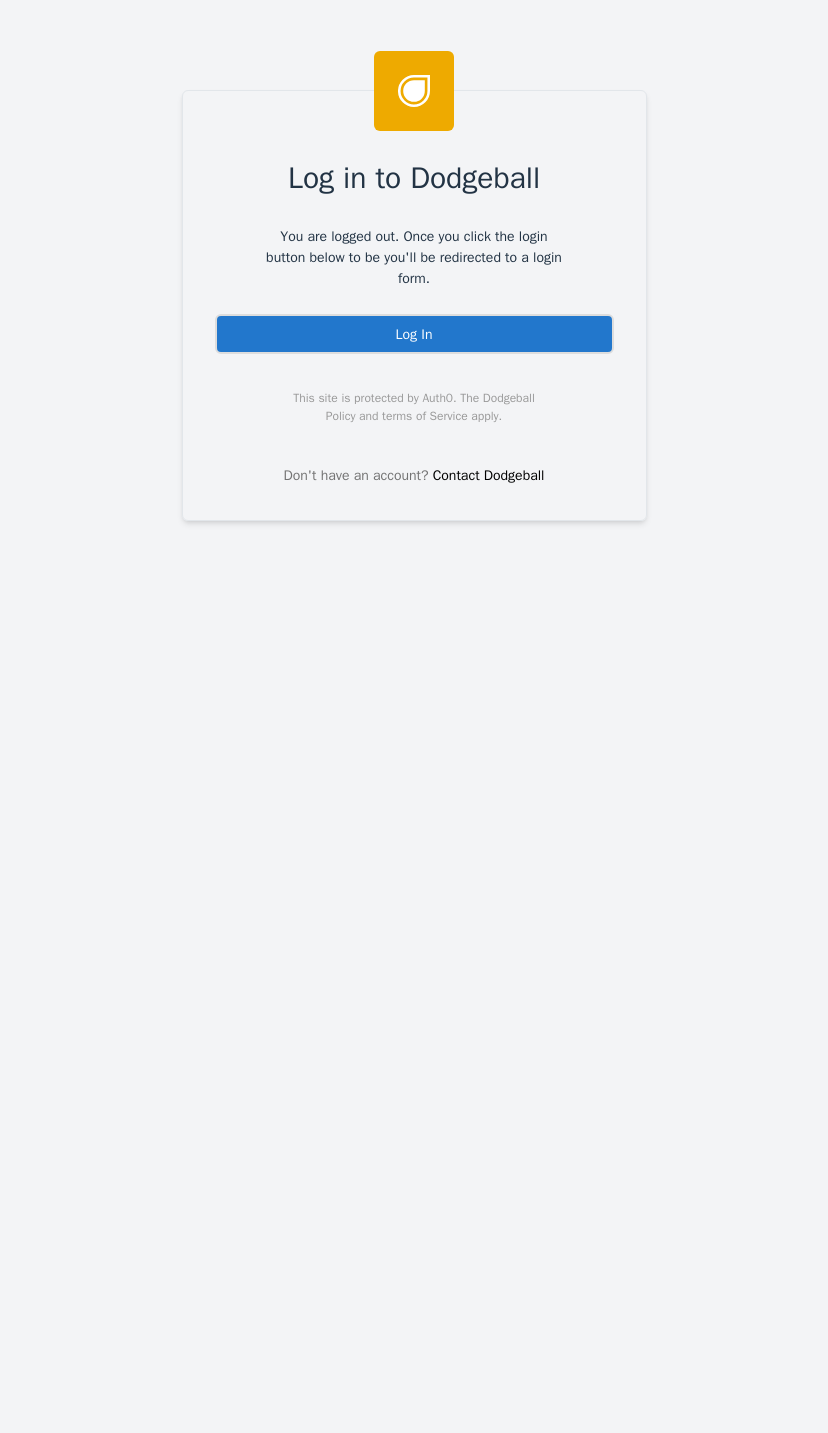 scroll, scrollTop: 0, scrollLeft: 0, axis: both 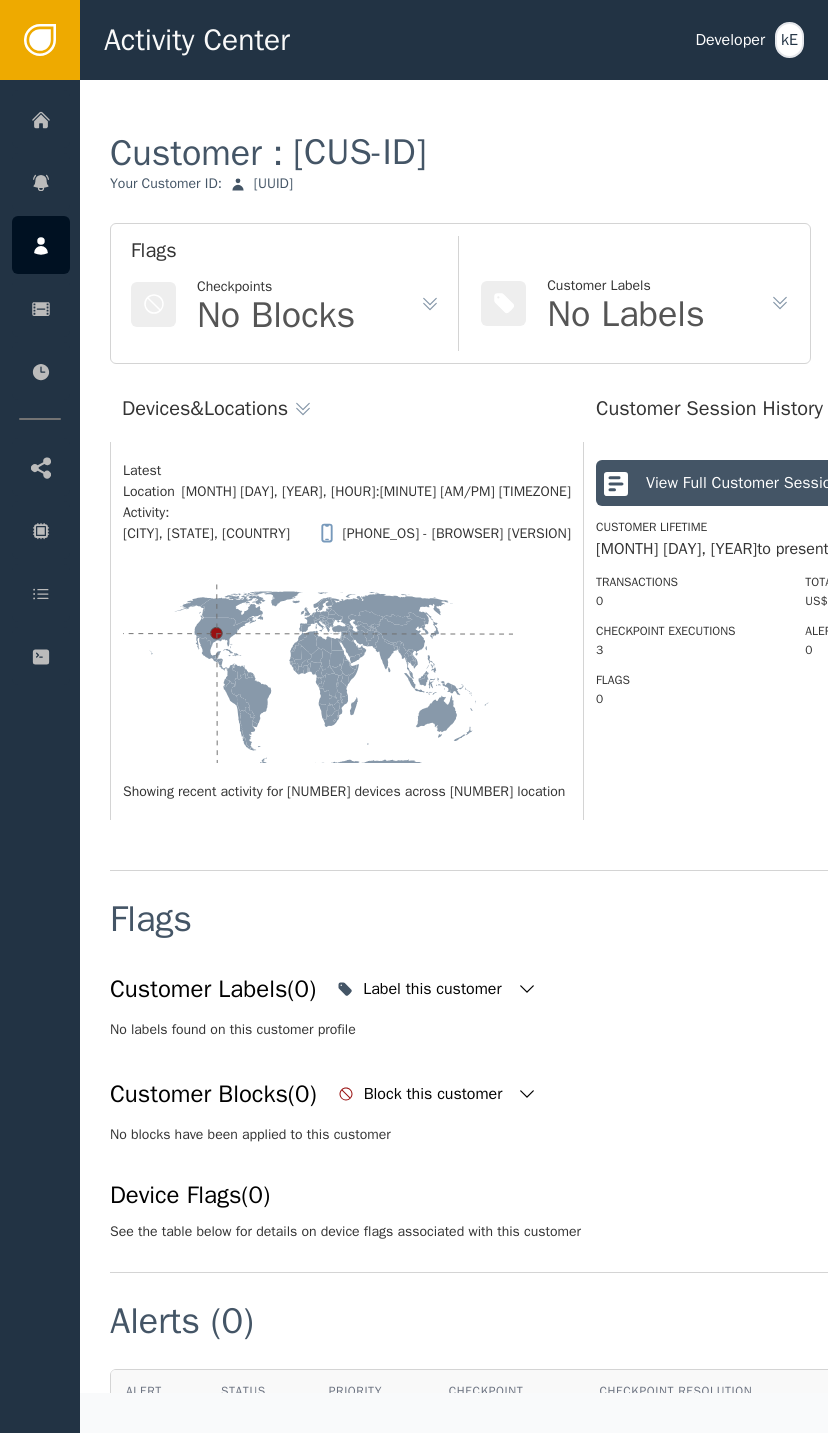 click at bounding box center (41, 119) 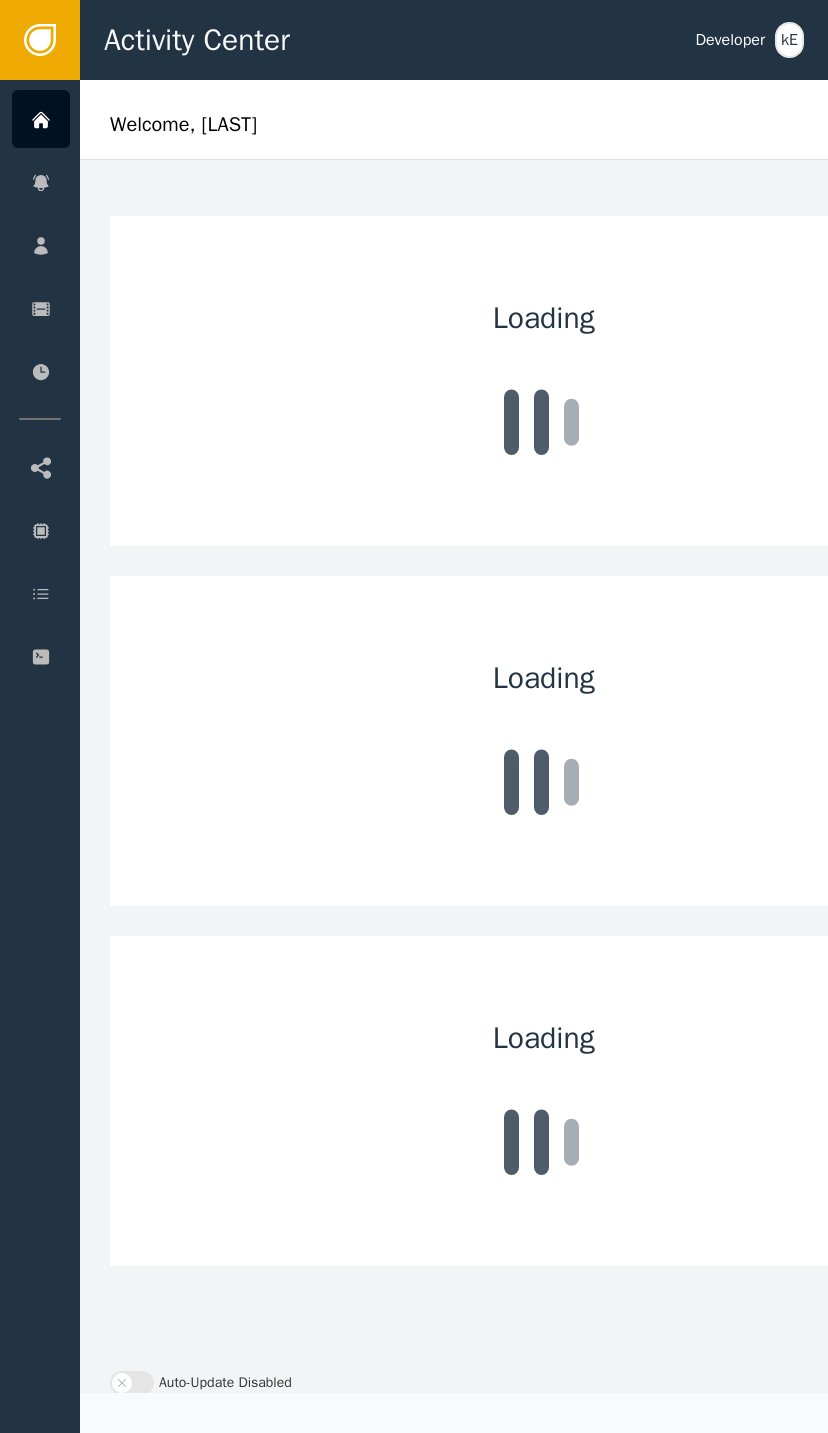 click on "Customers" at bounding box center [195, 245] 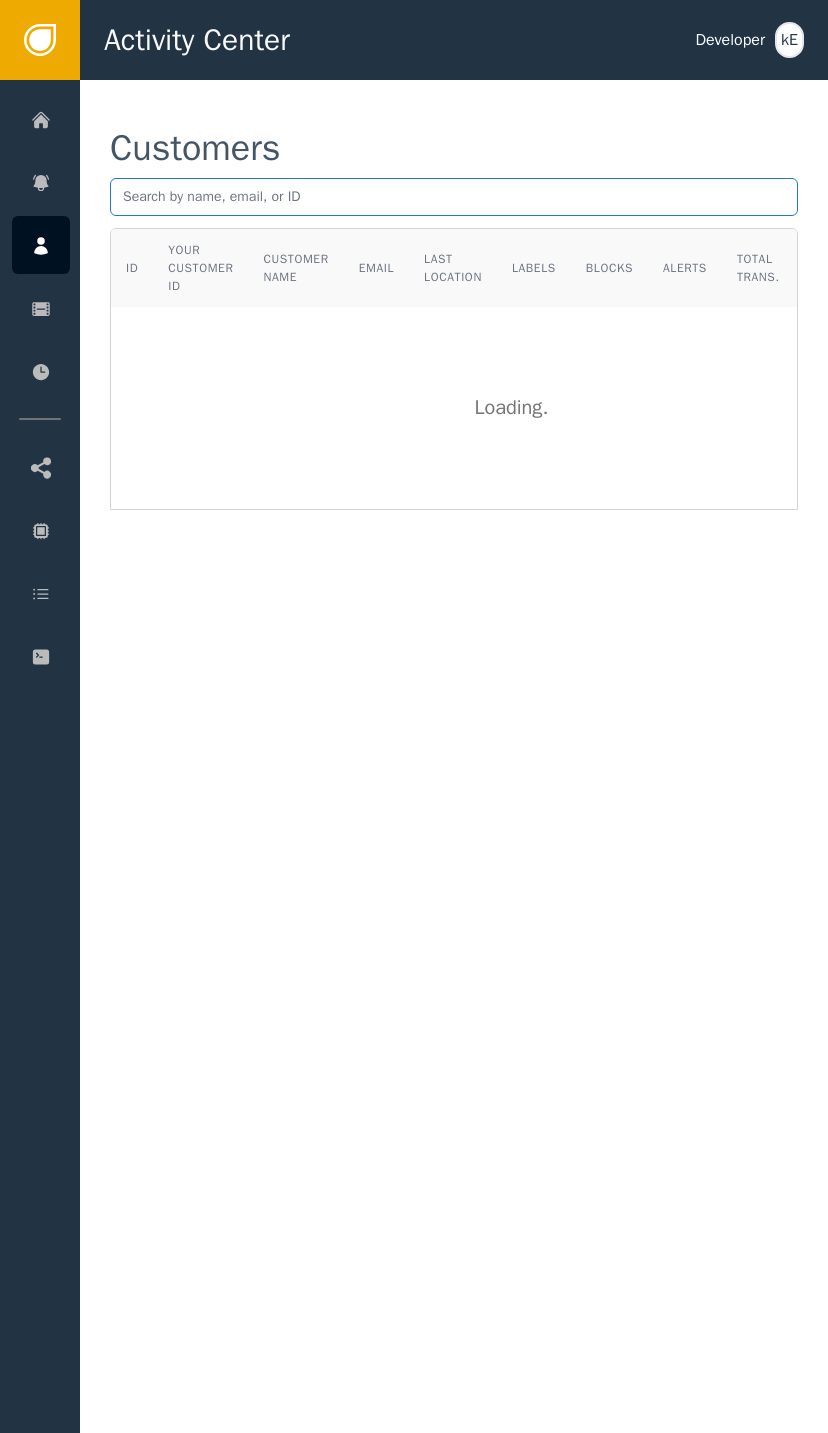 click at bounding box center (454, 197) 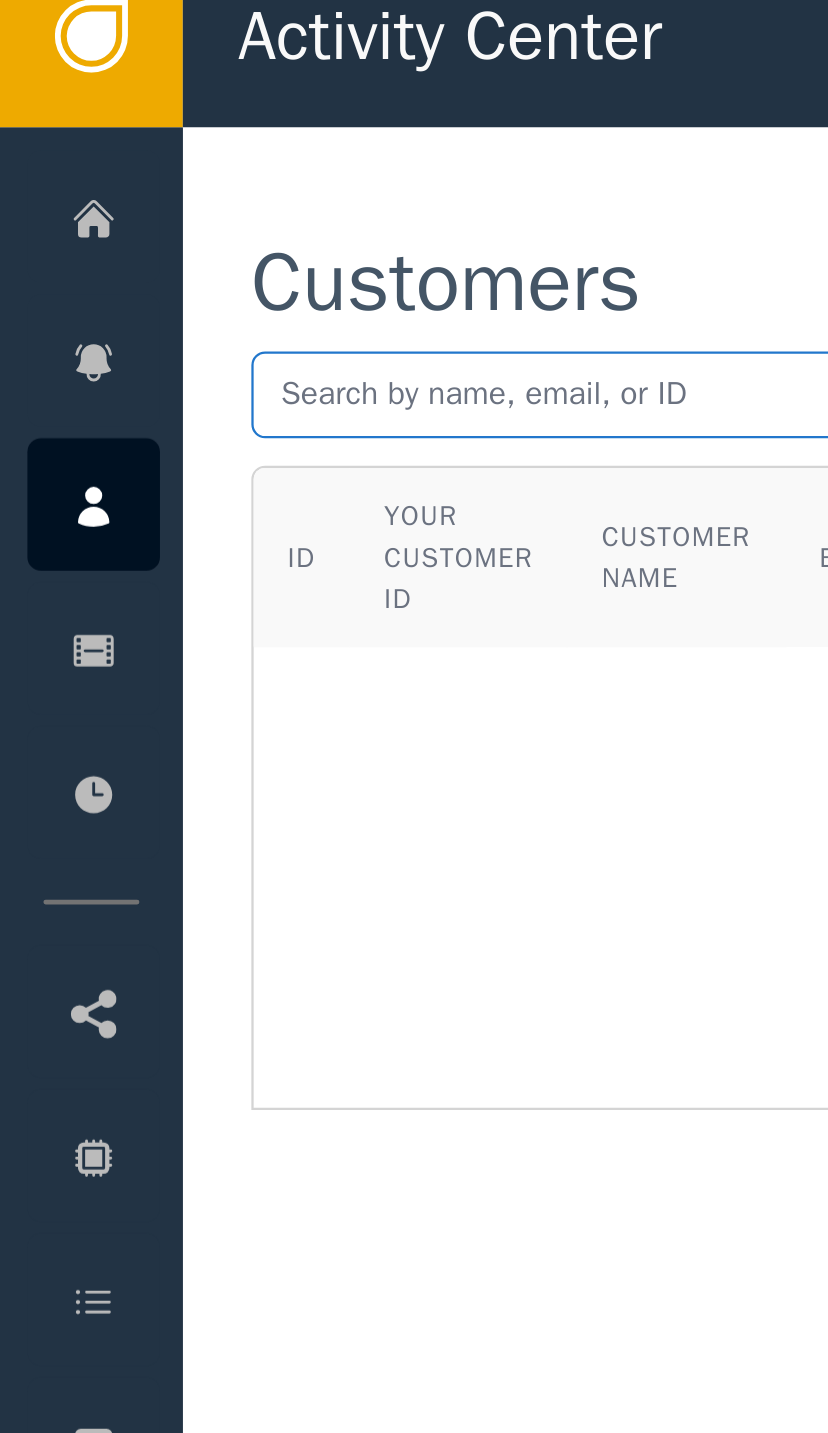 click at bounding box center [454, 197] 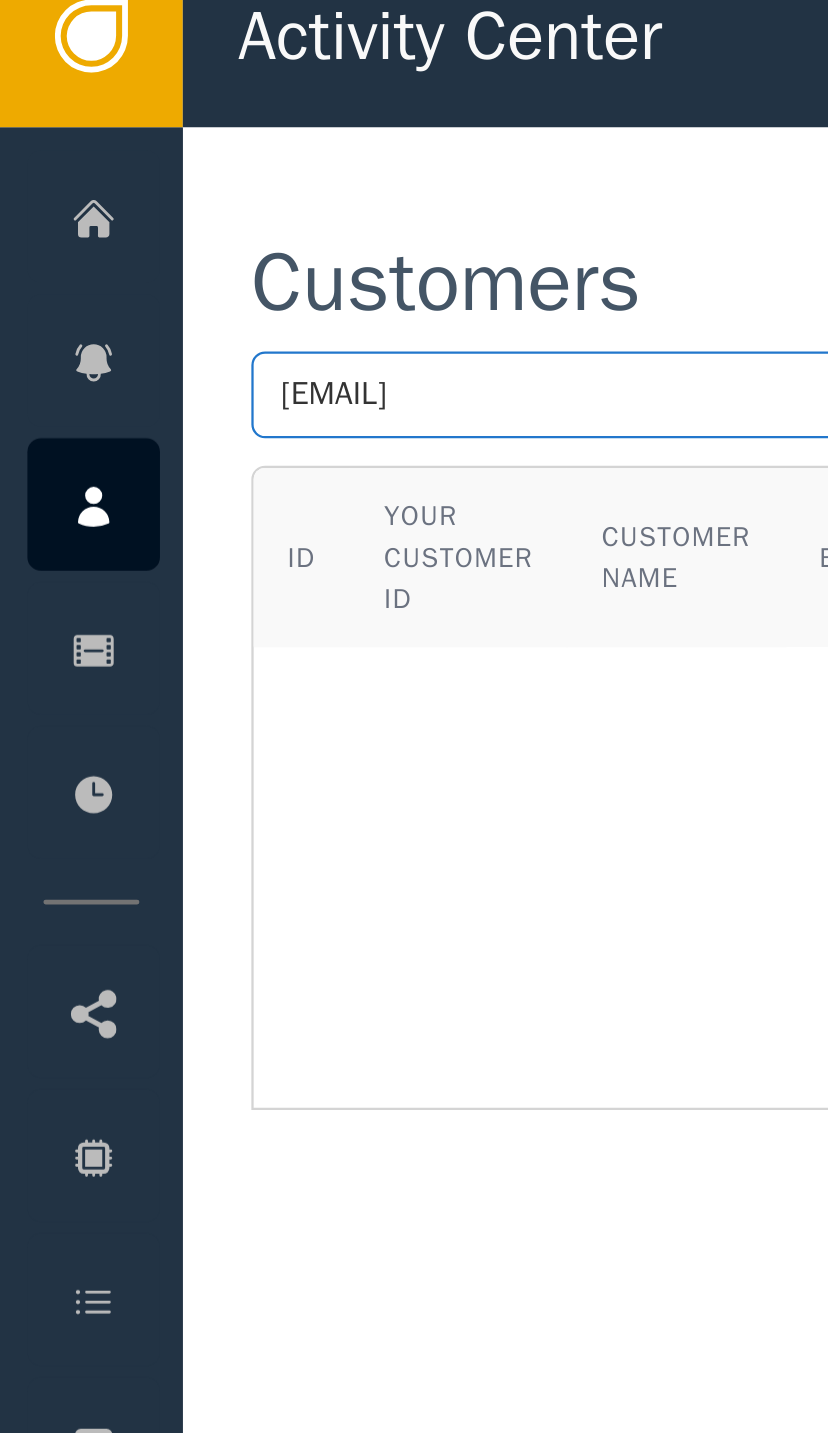 type on "[EMAIL]" 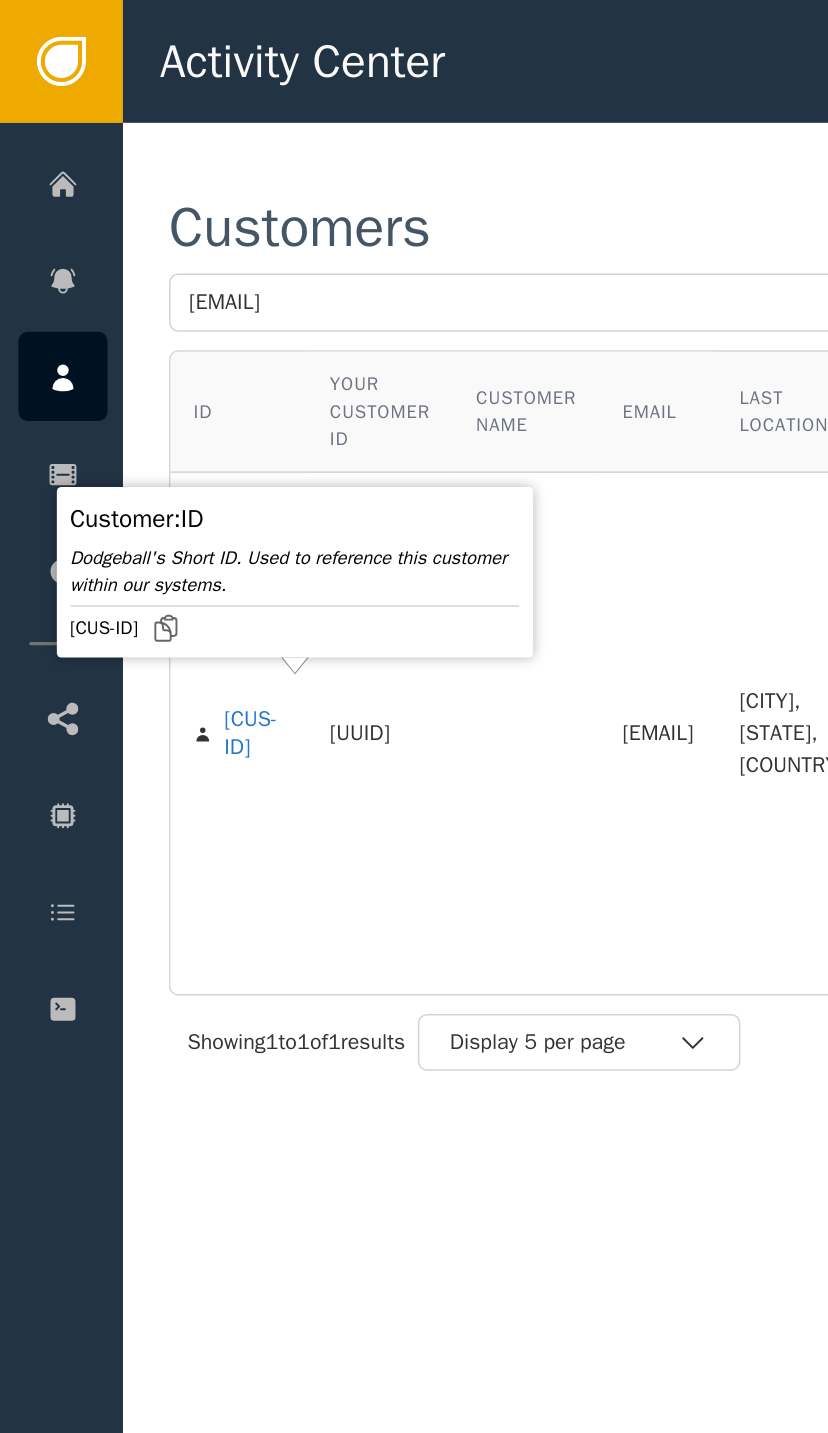 click on "[CUS-ID]" at bounding box center [165, 477] 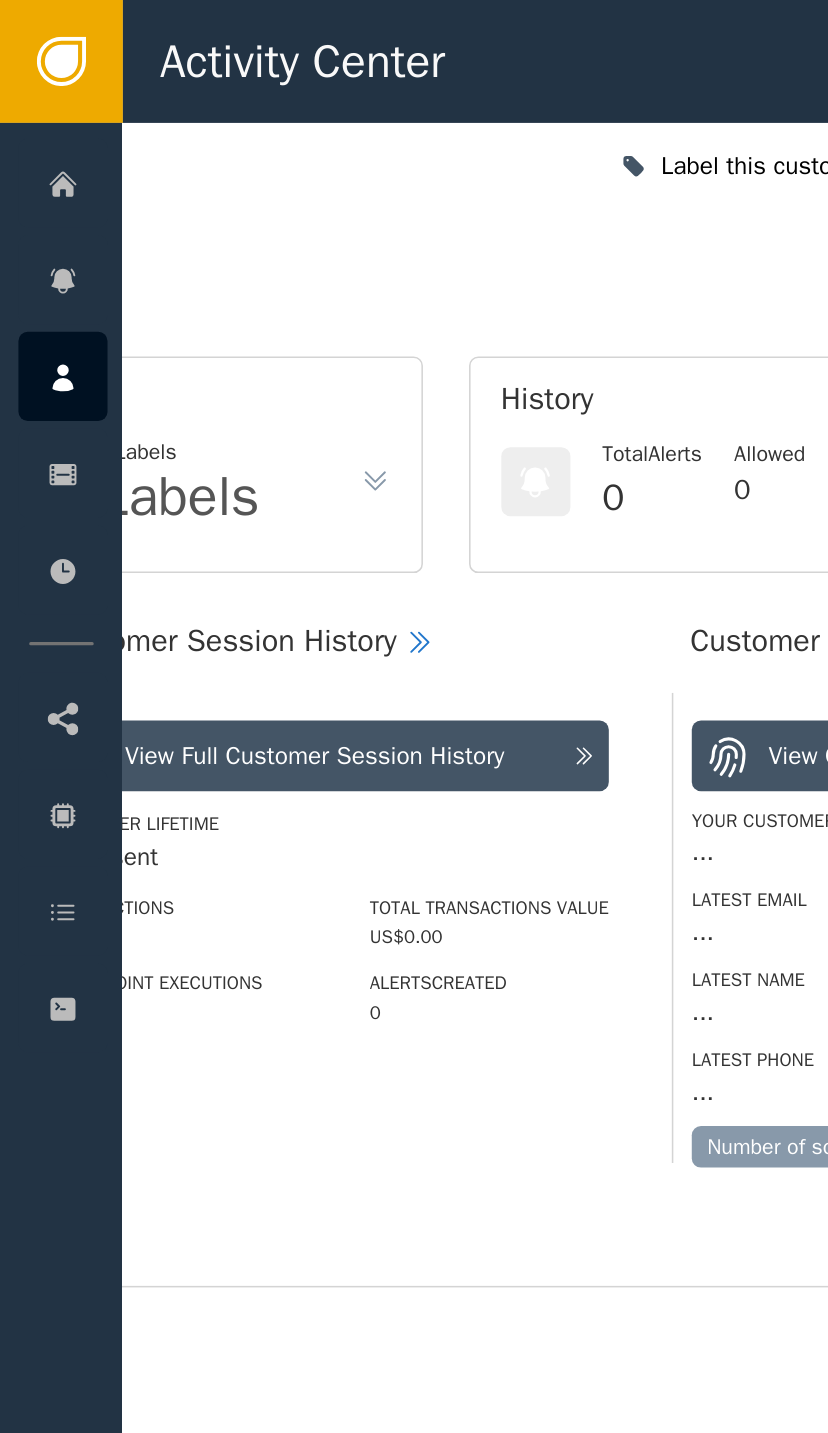scroll, scrollTop: 0, scrollLeft: 536, axis: horizontal 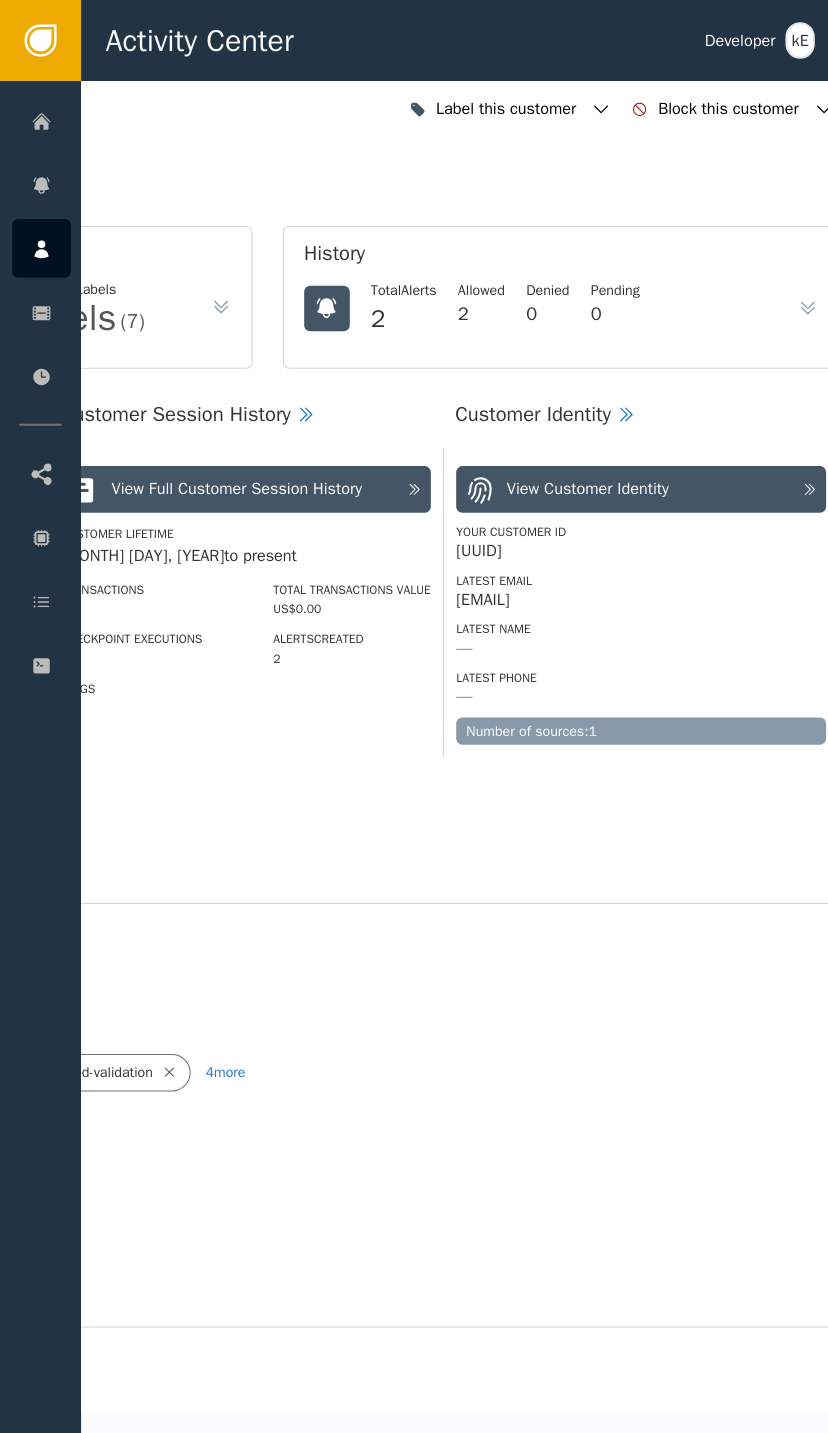 click on "Label this customer" at bounding box center [503, 108] 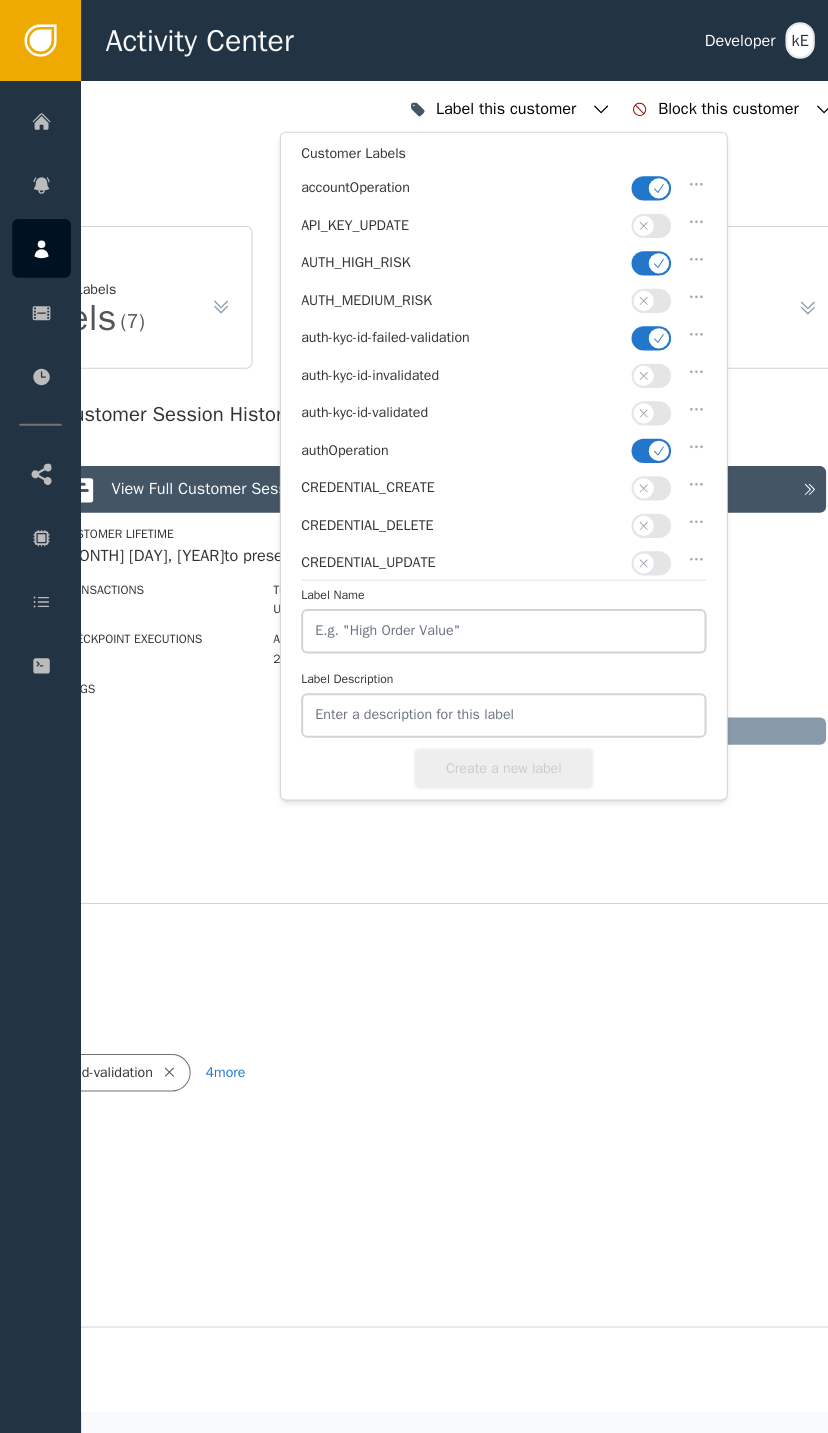 click at bounding box center [642, 260] 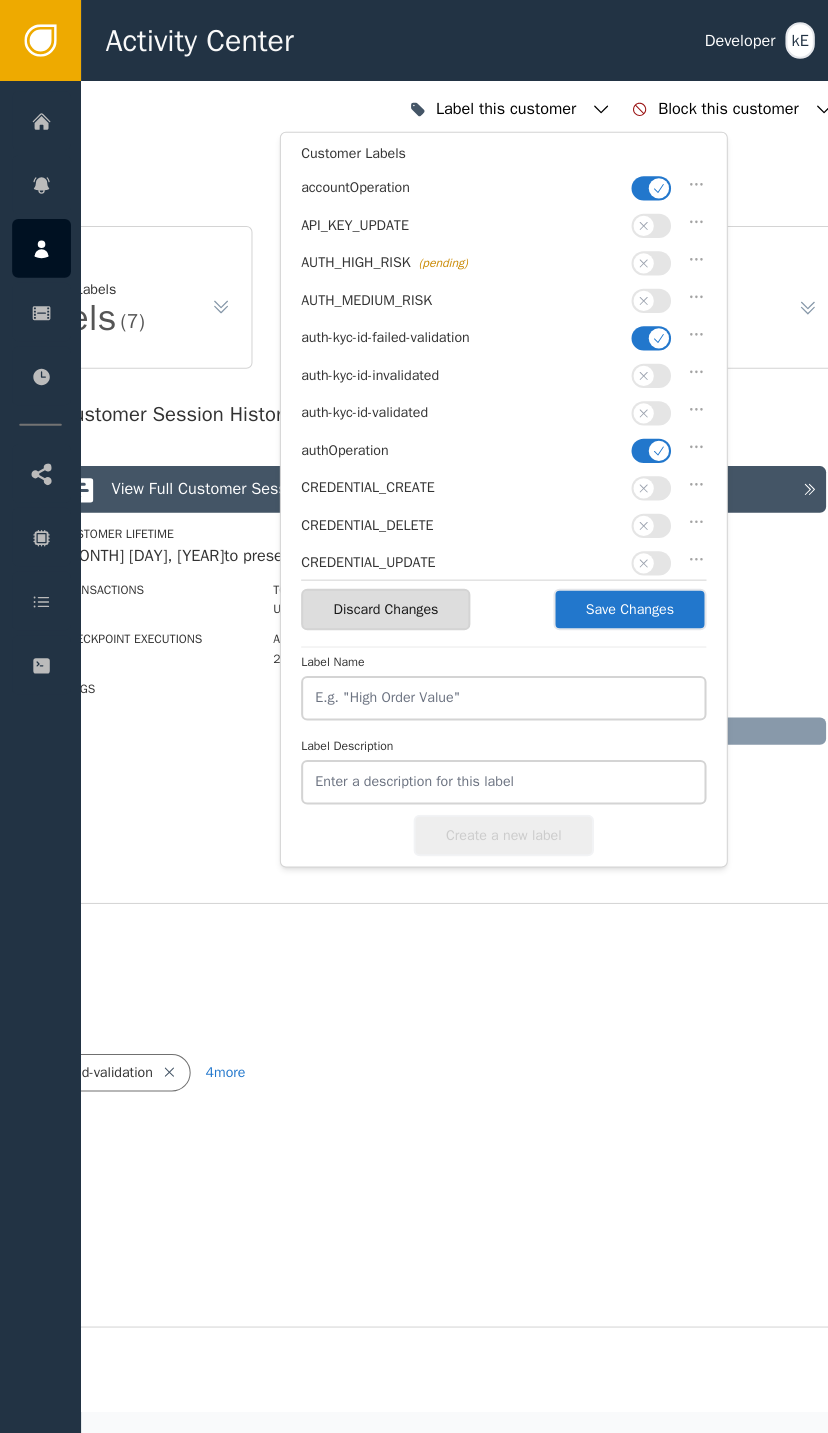 click 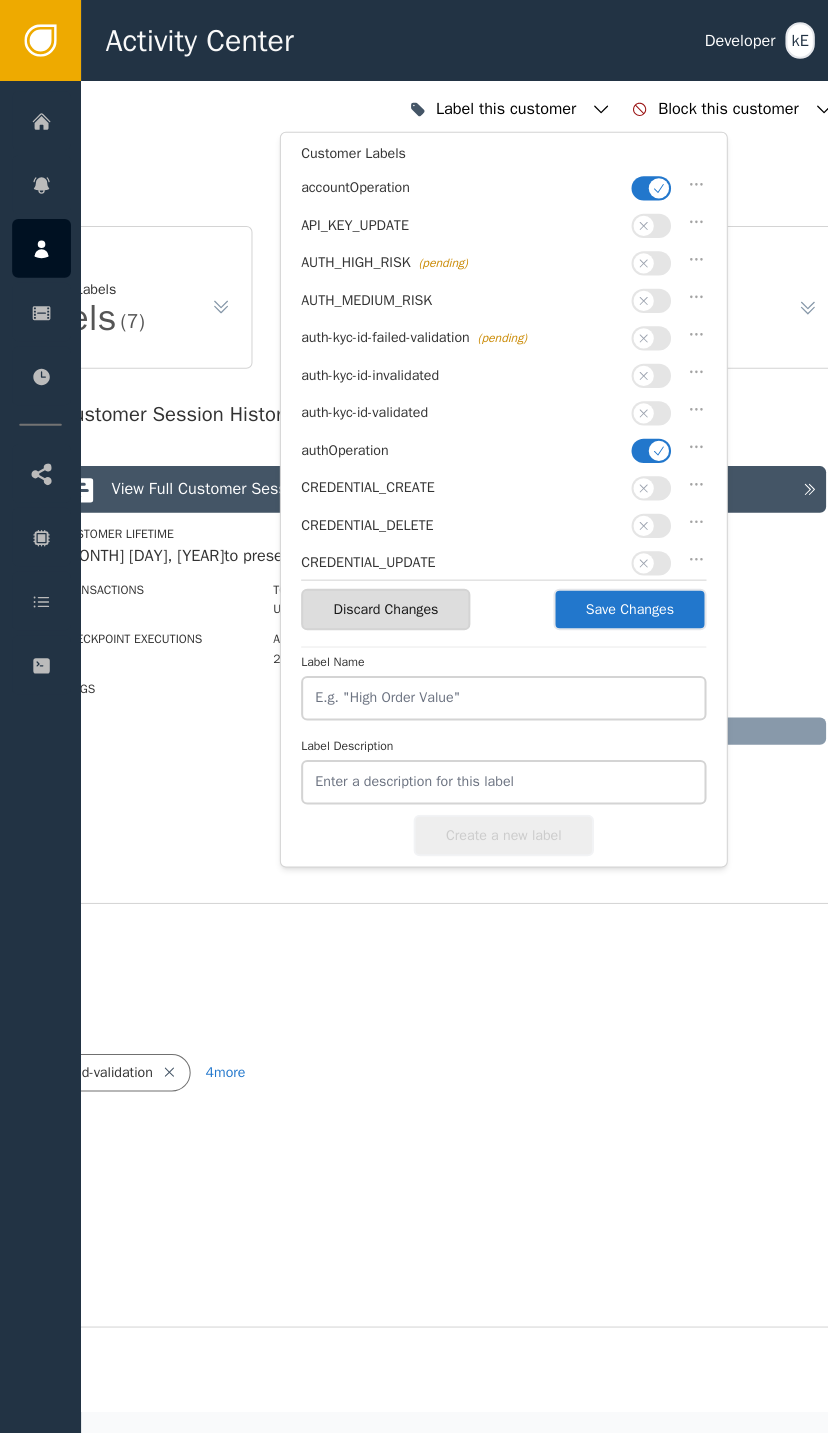 click at bounding box center (642, 408) 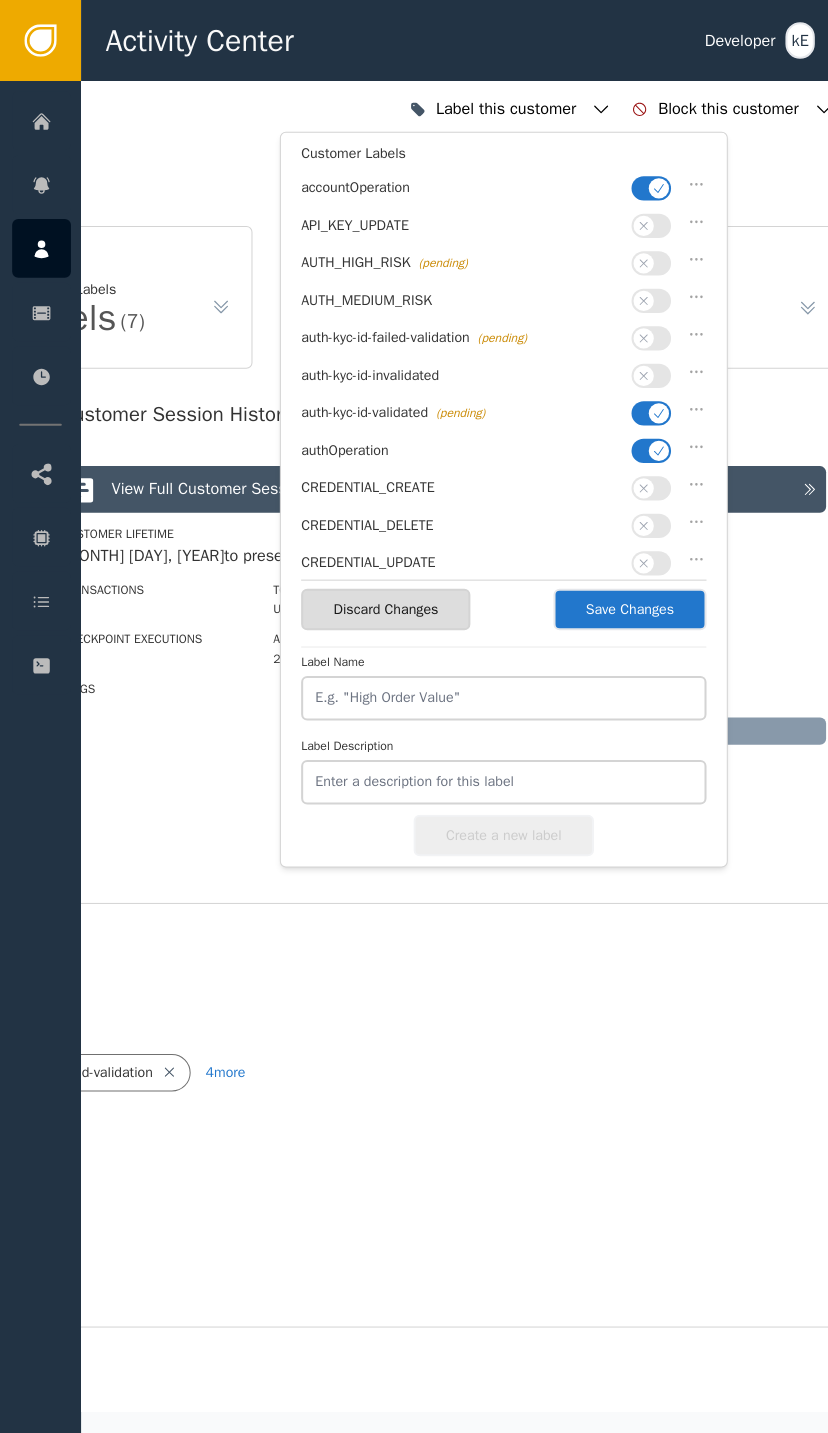 click on "Save Changes" at bounding box center (621, 601) 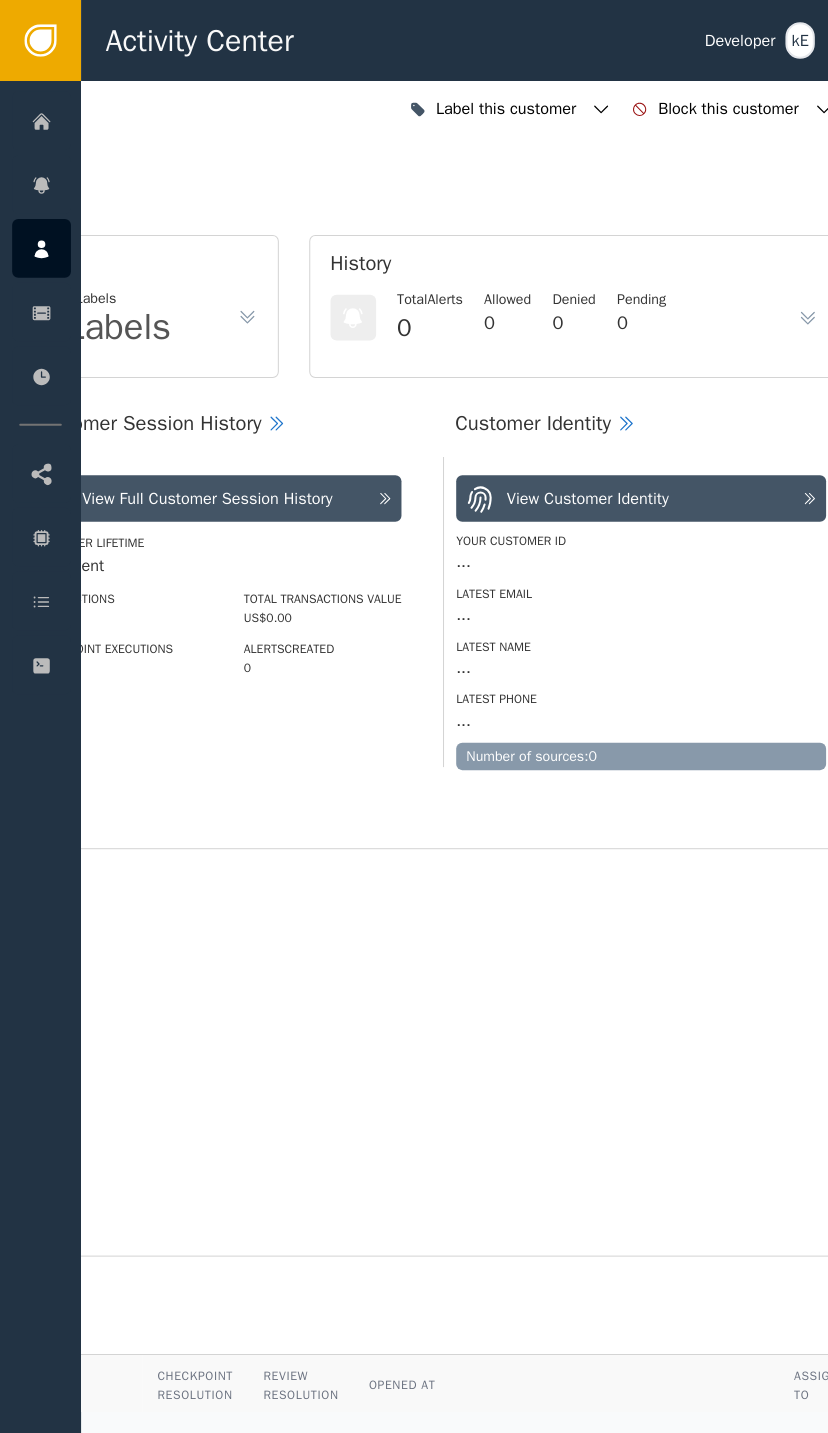 click at bounding box center [41, 593] 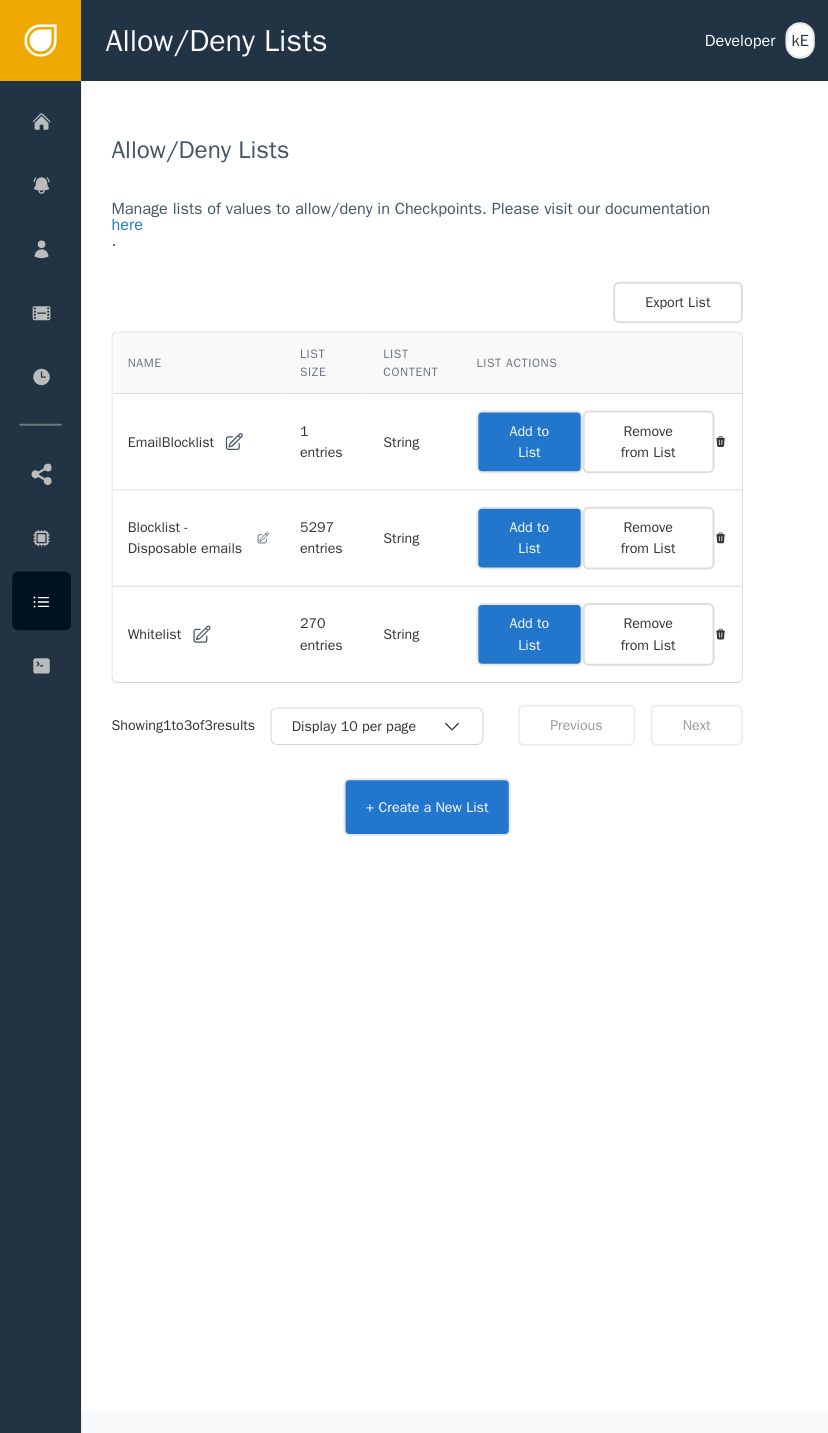 click on "Add to List" at bounding box center (522, 626) 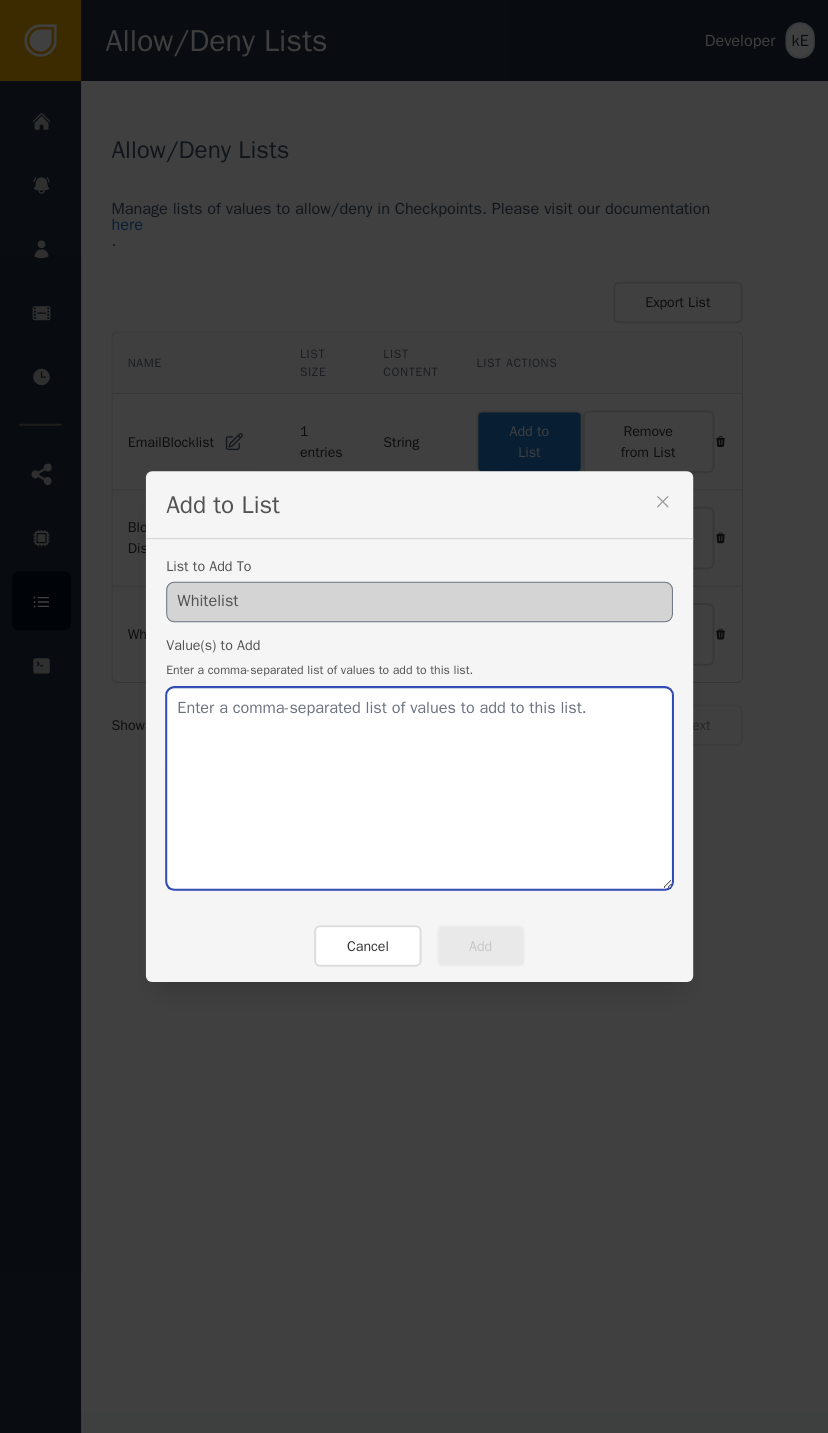 click at bounding box center (414, 778) 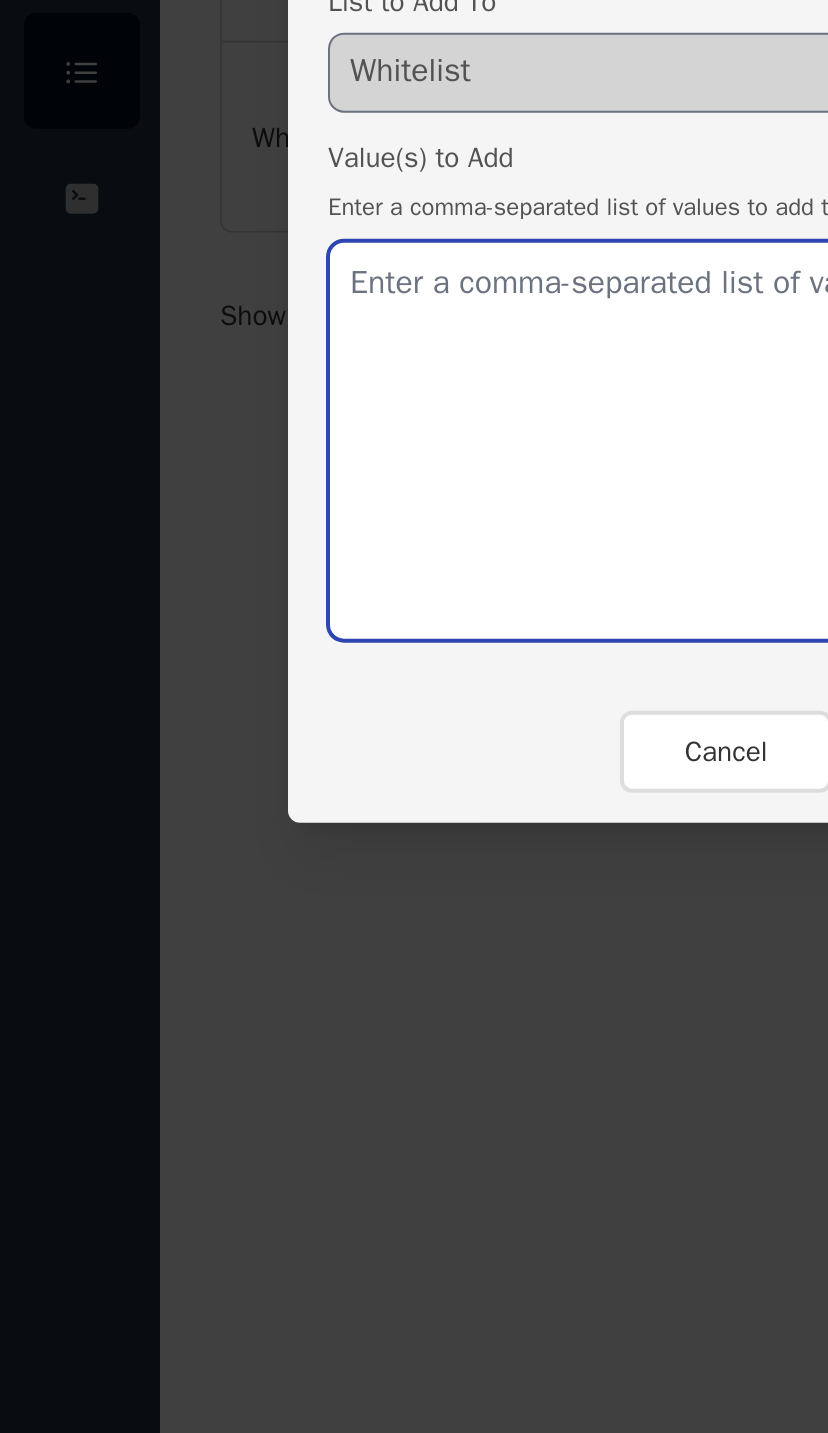 paste on "[EMAIL]" 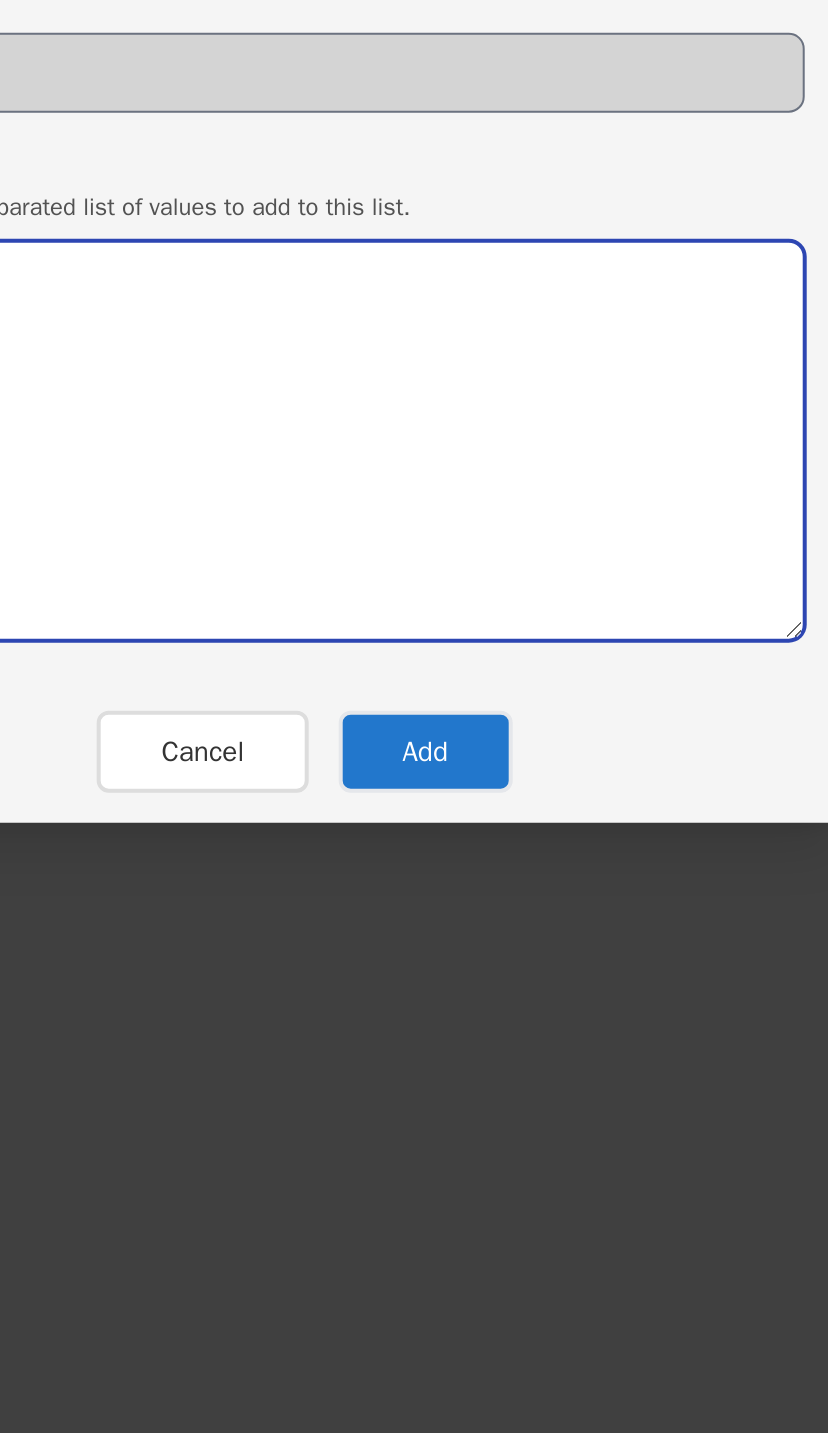 type on "[EMAIL]" 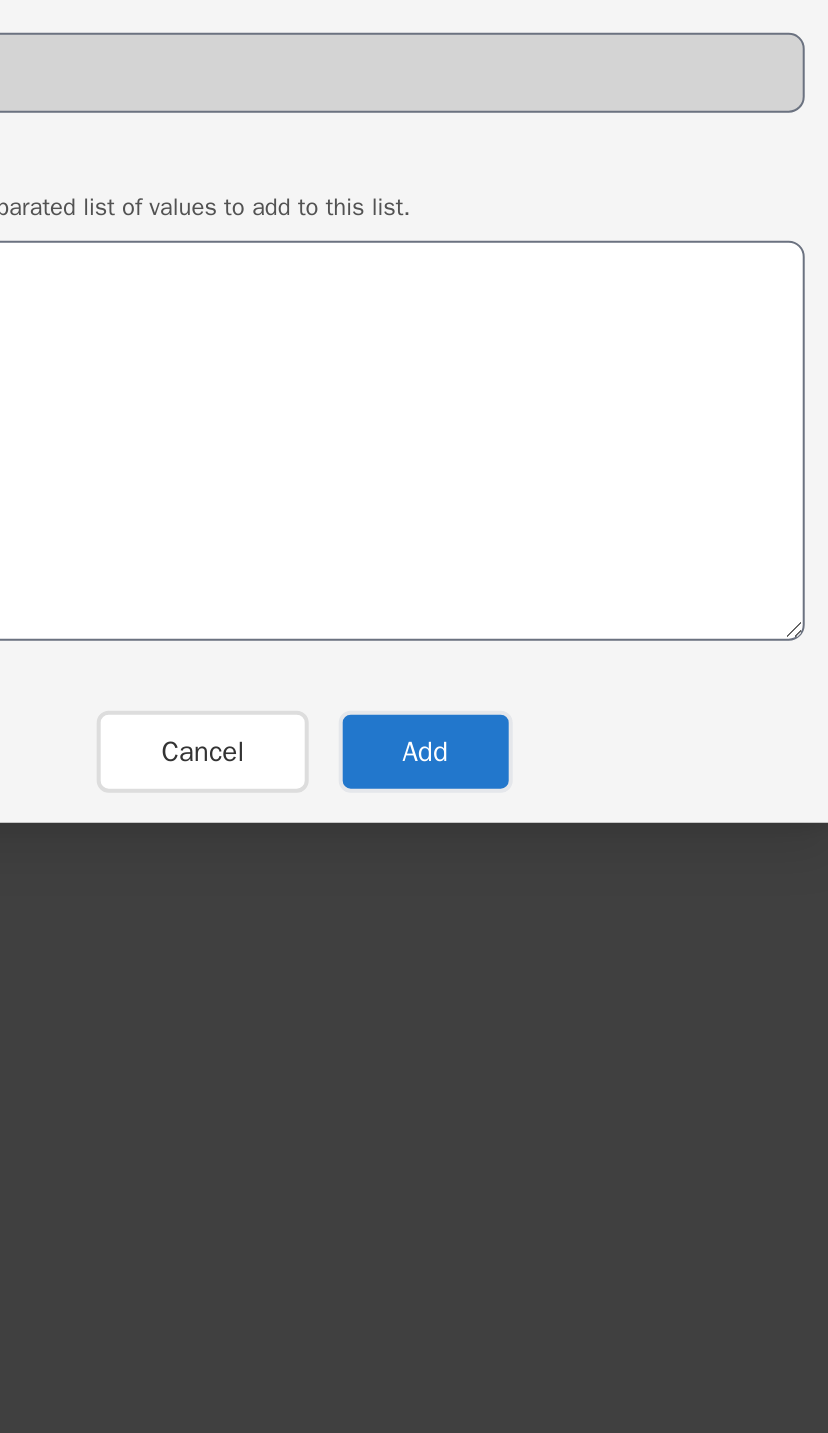 click on "Add" at bounding box center [474, 933] 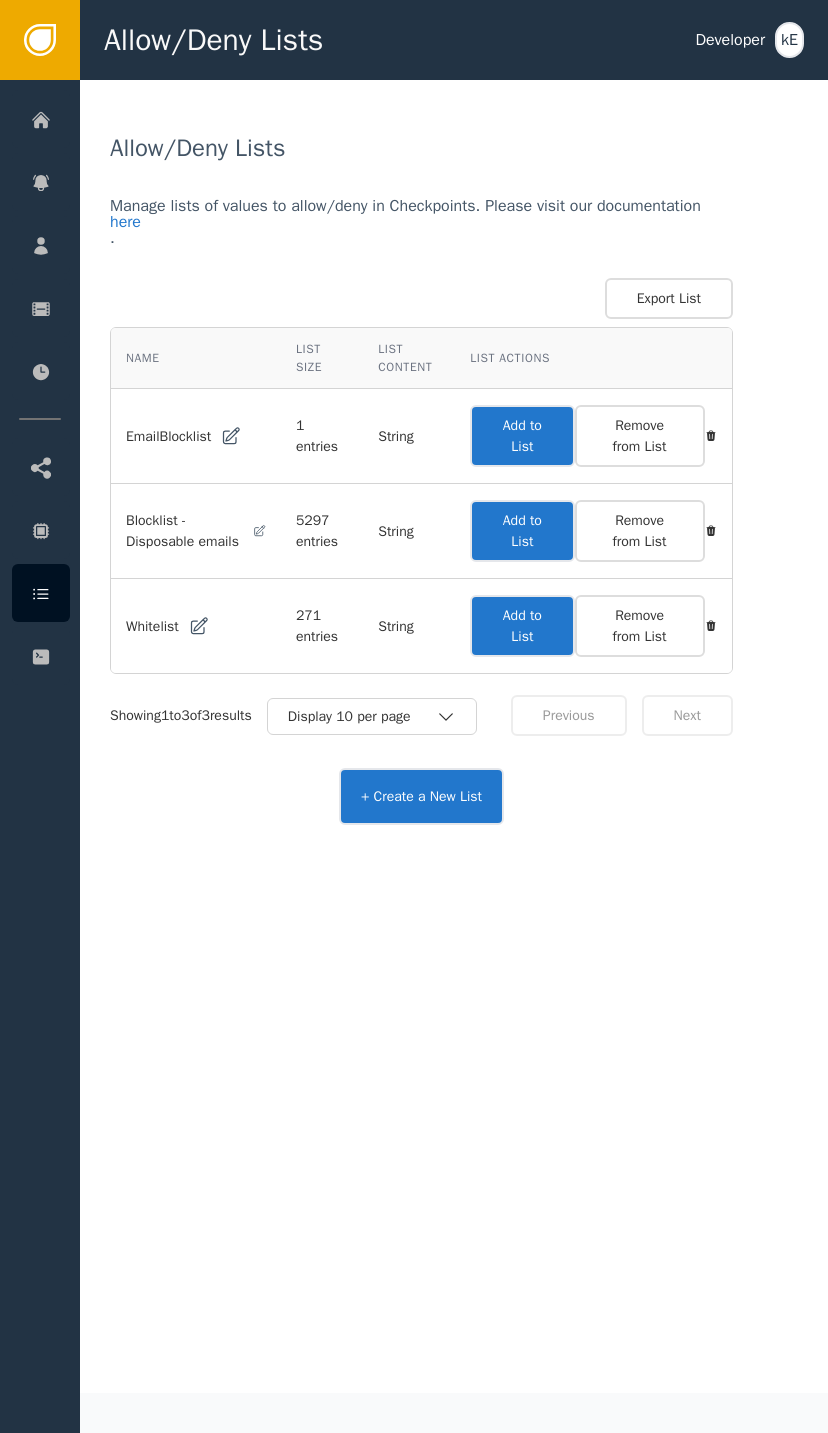 click on "Home" at bounding box center [156, 119] 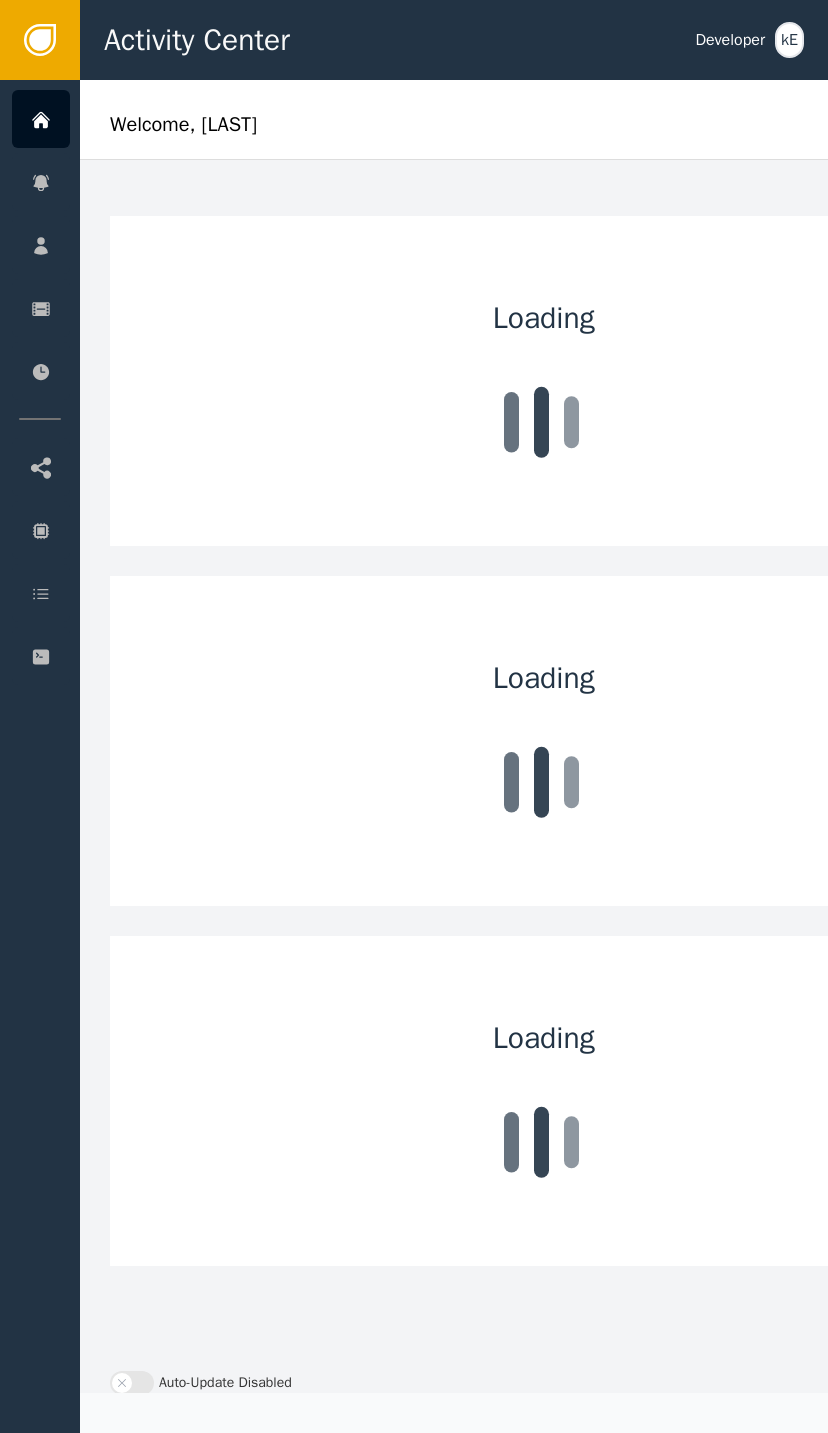 click on "Customers" at bounding box center [195, 245] 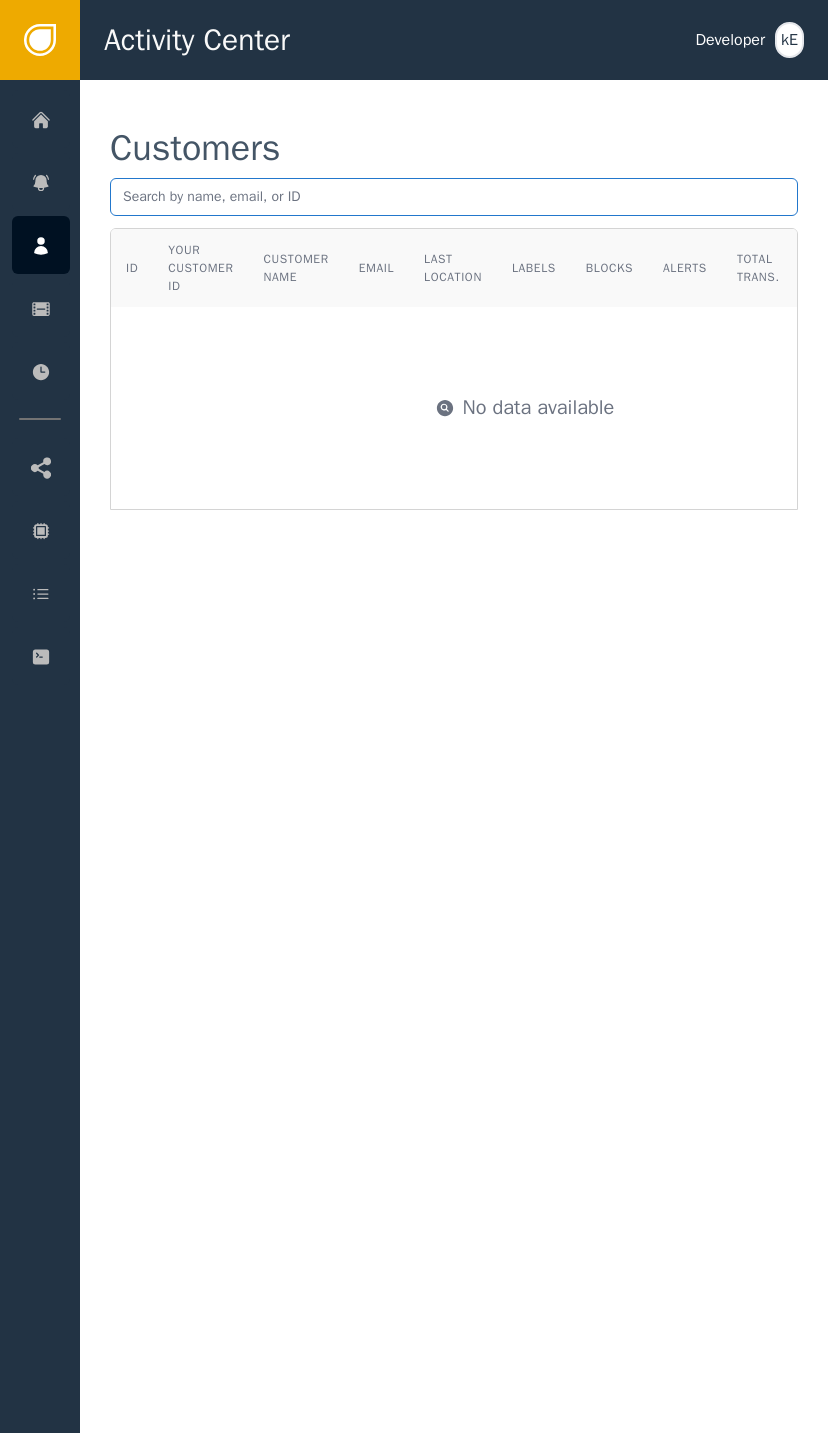 click at bounding box center (454, 197) 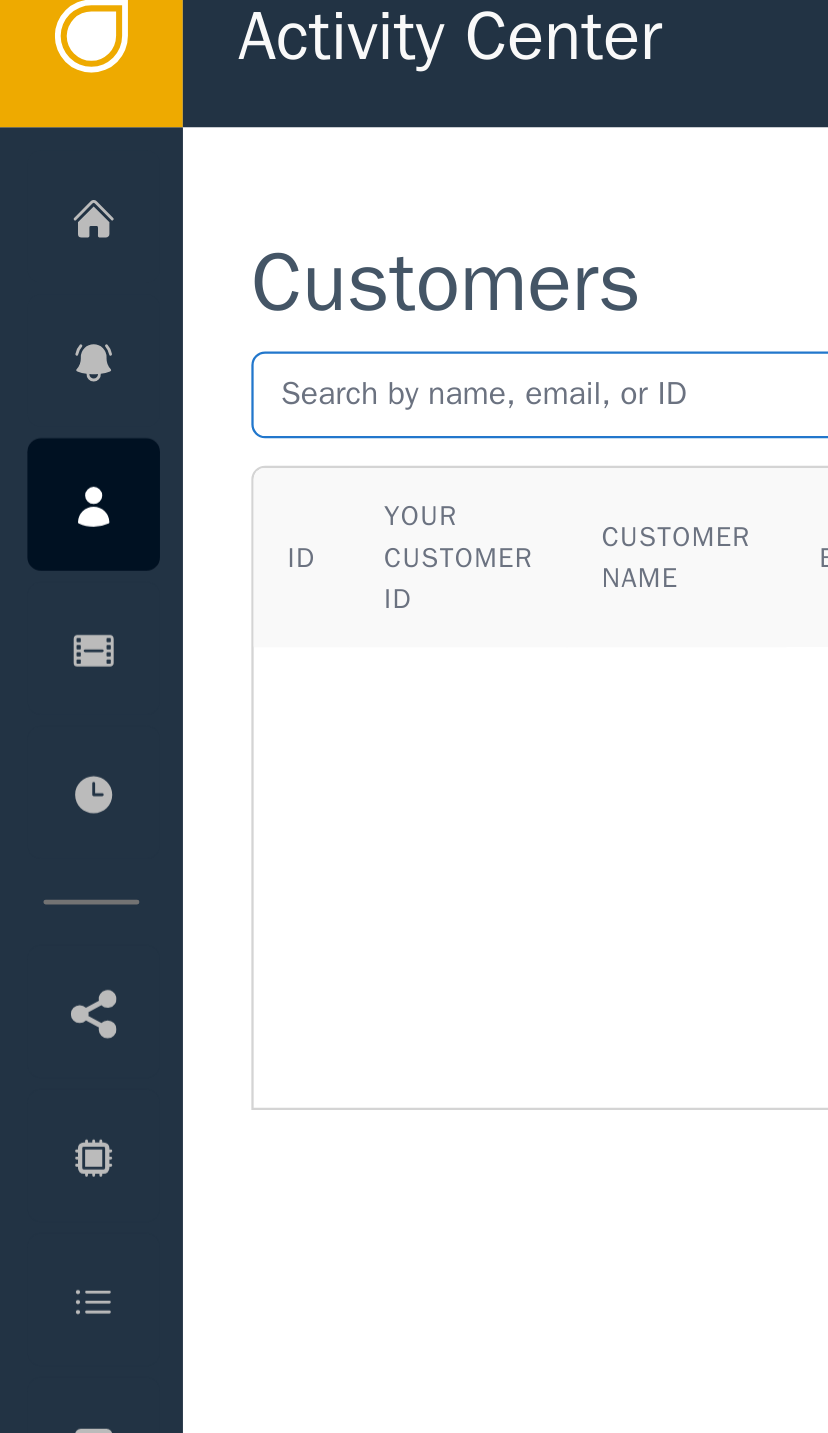 click at bounding box center [454, 197] 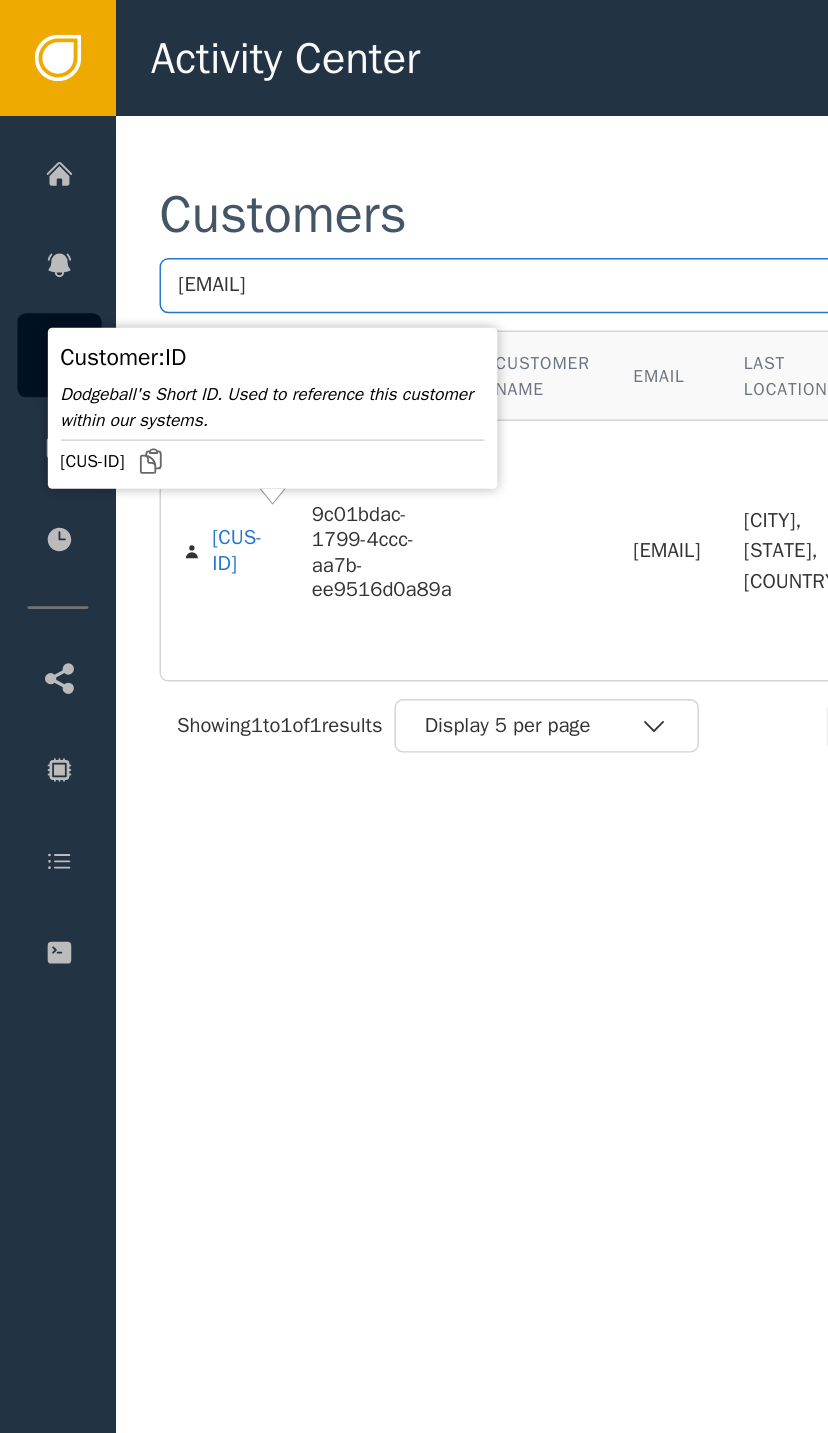 type on "[EMAIL]" 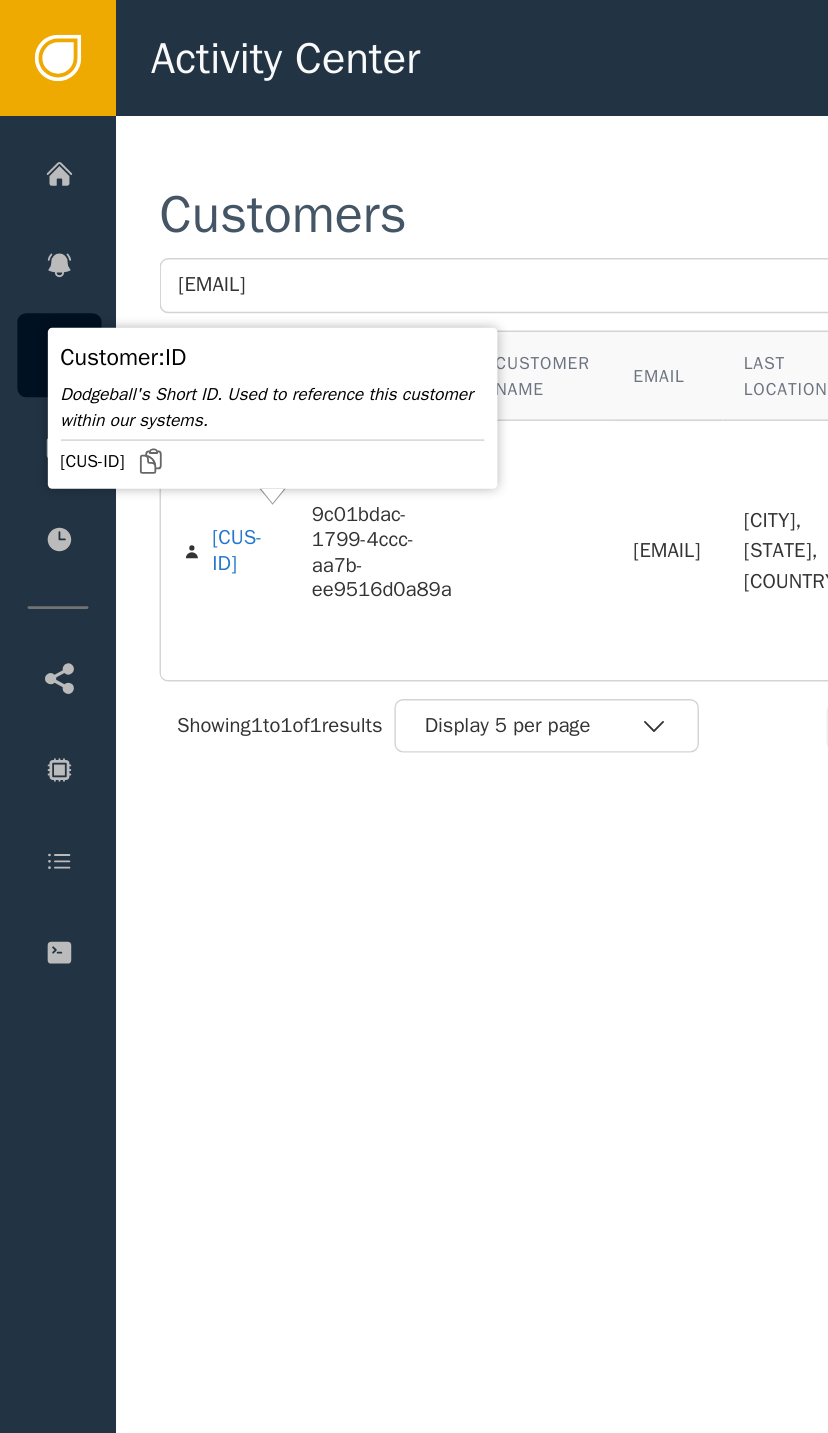 click on "[CUS-ID]" at bounding box center (165, 379) 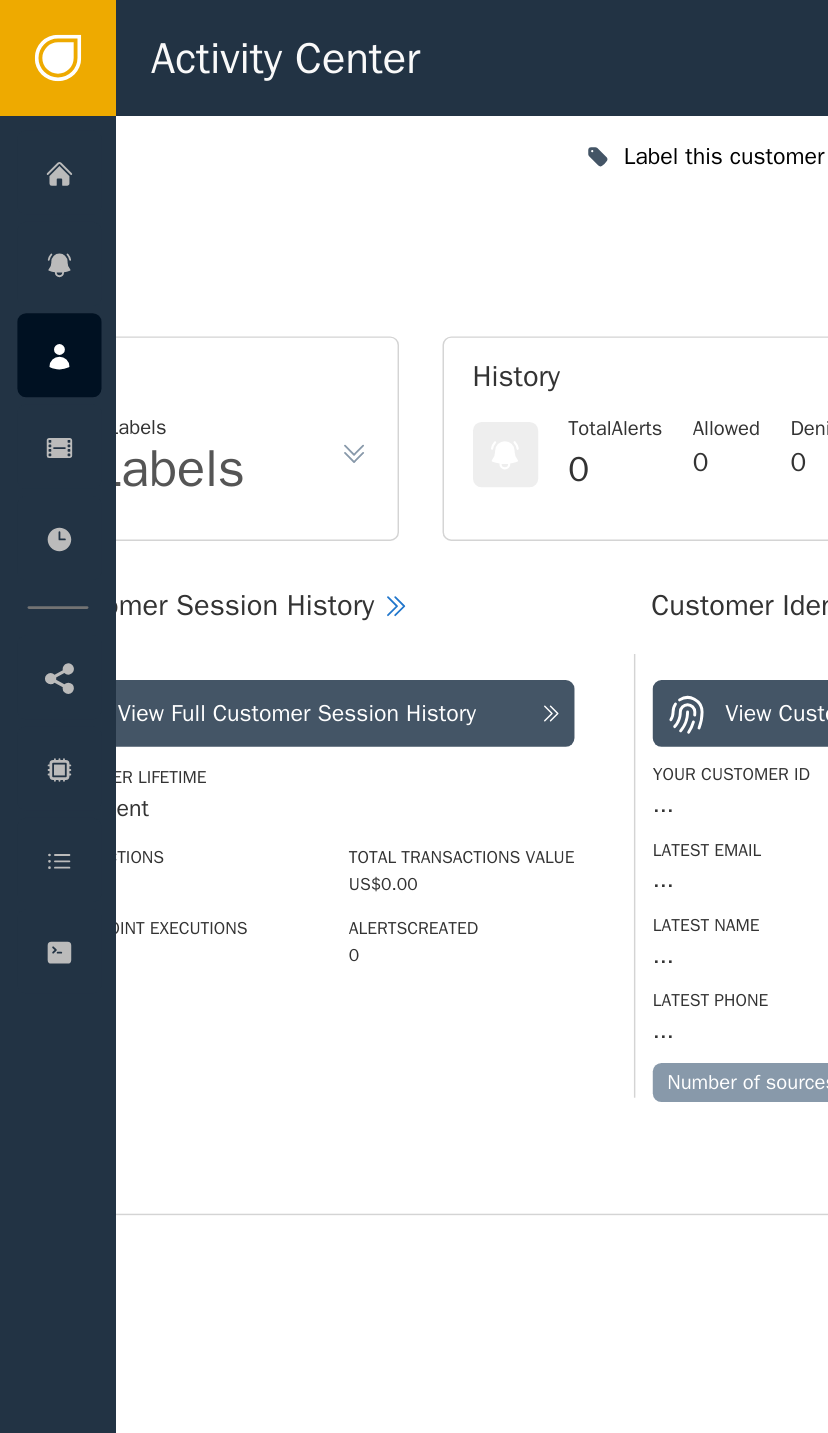 scroll, scrollTop: 0, scrollLeft: 536, axis: horizontal 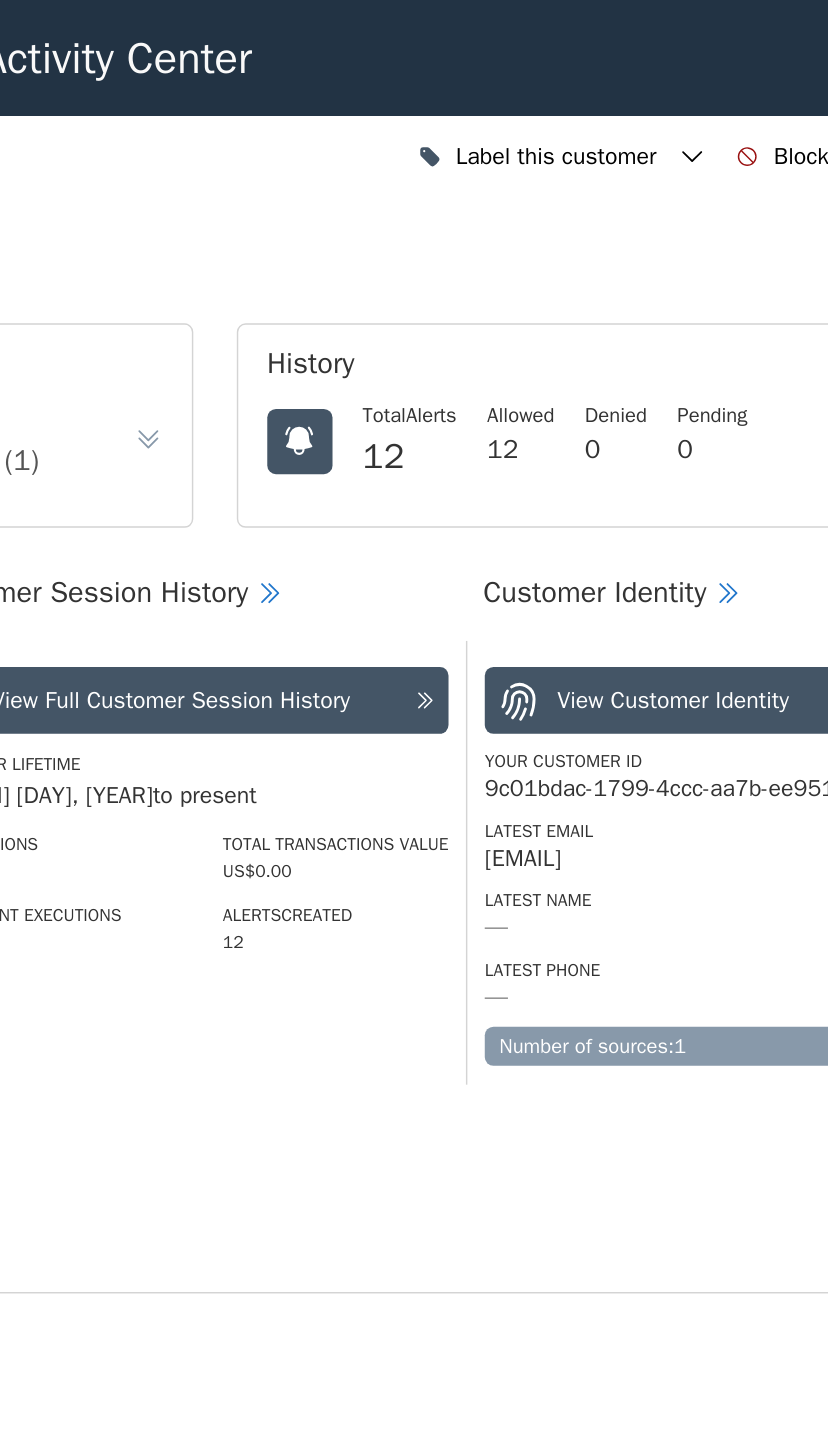 click 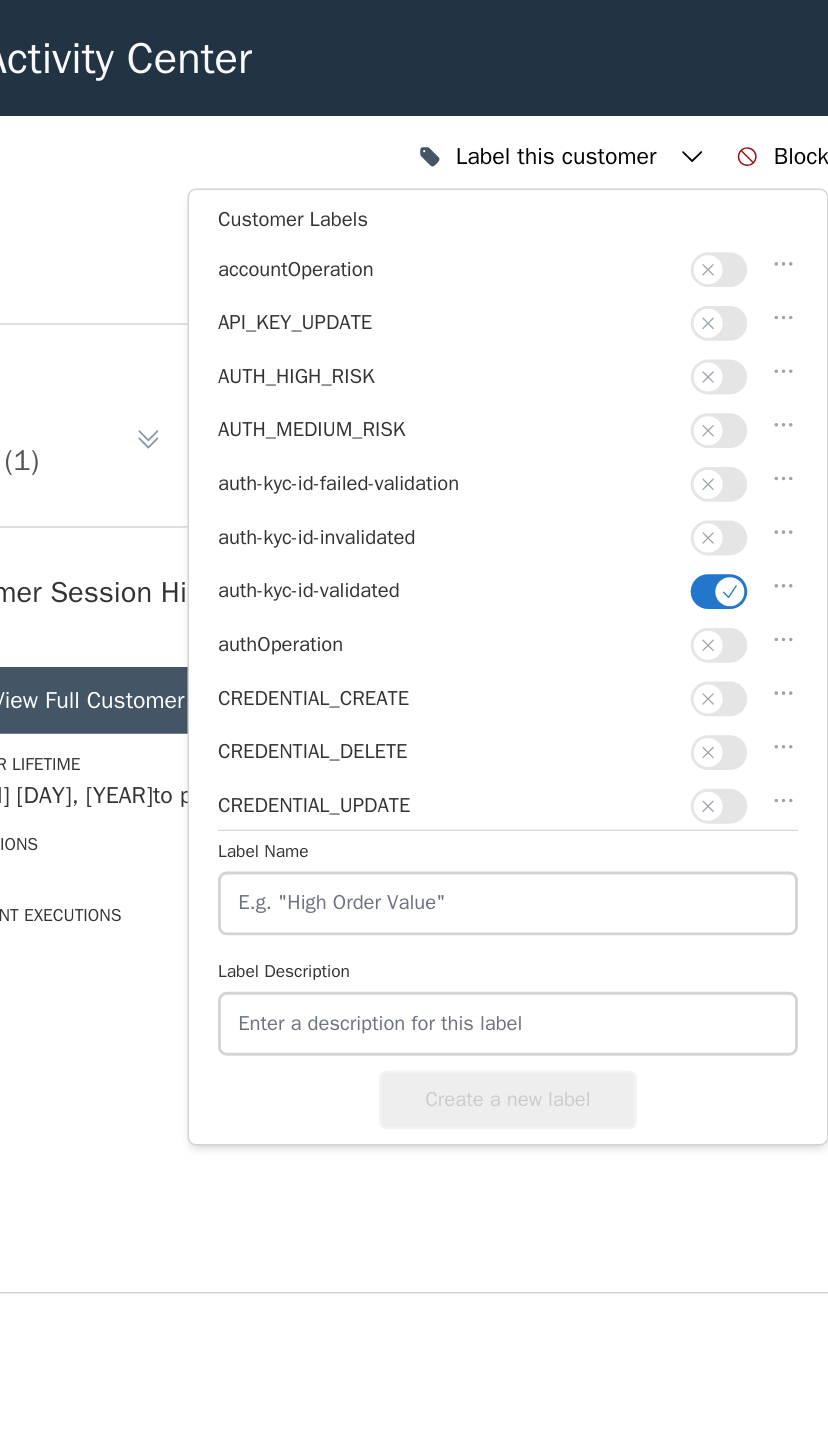 click at bounding box center [611, 445] 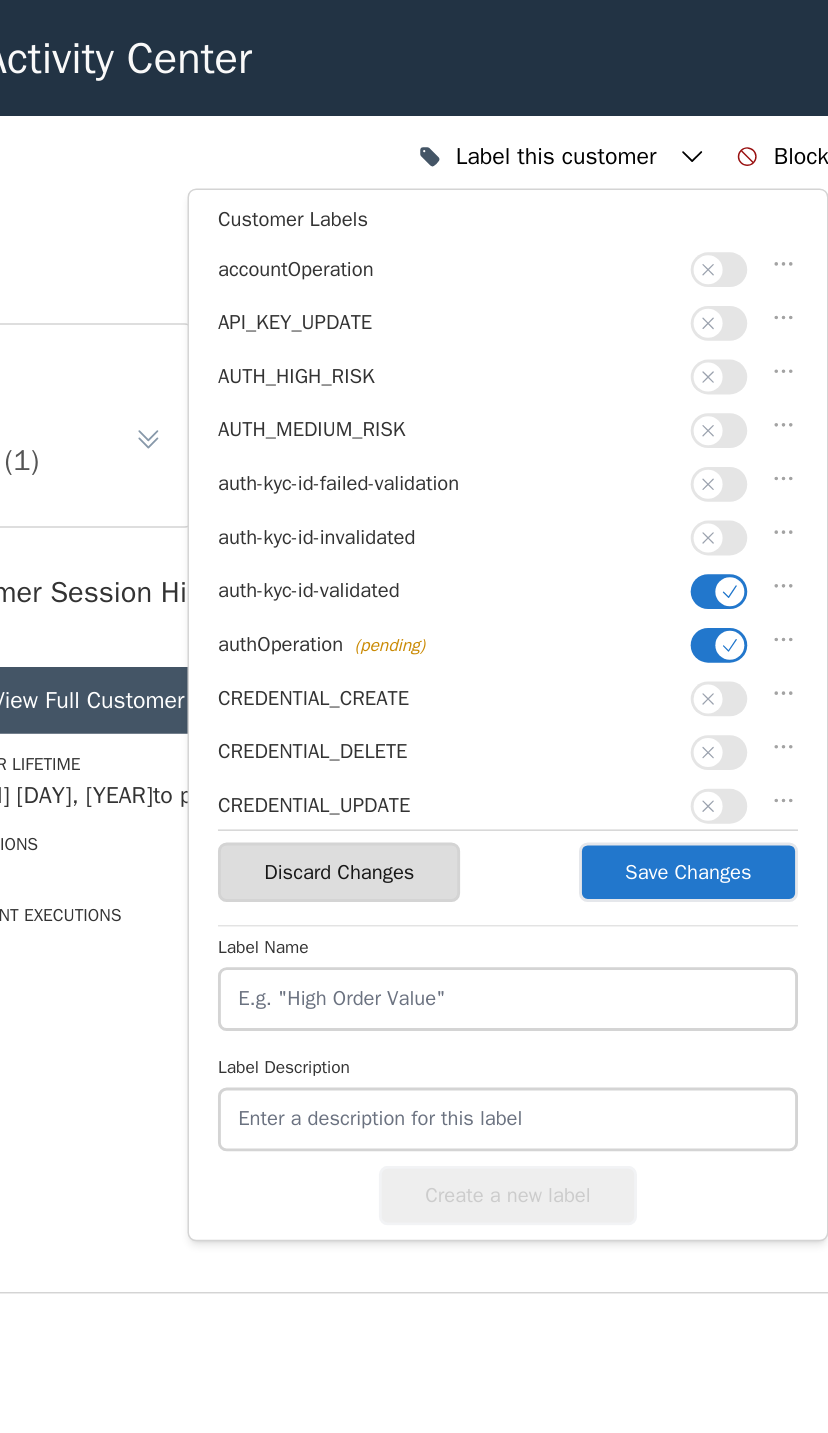 click on "Save Changes" at bounding box center (590, 601) 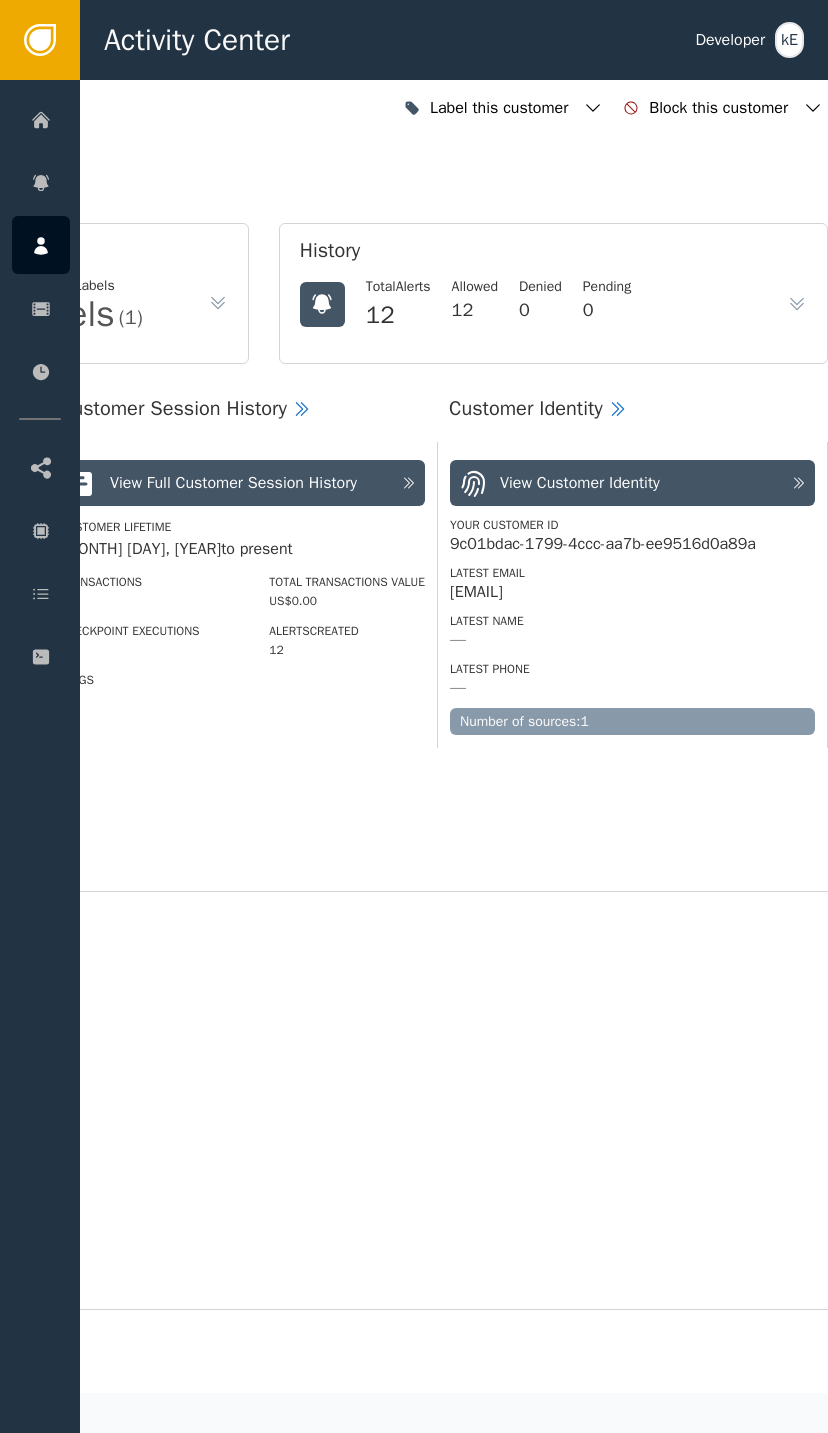 click at bounding box center [41, 593] 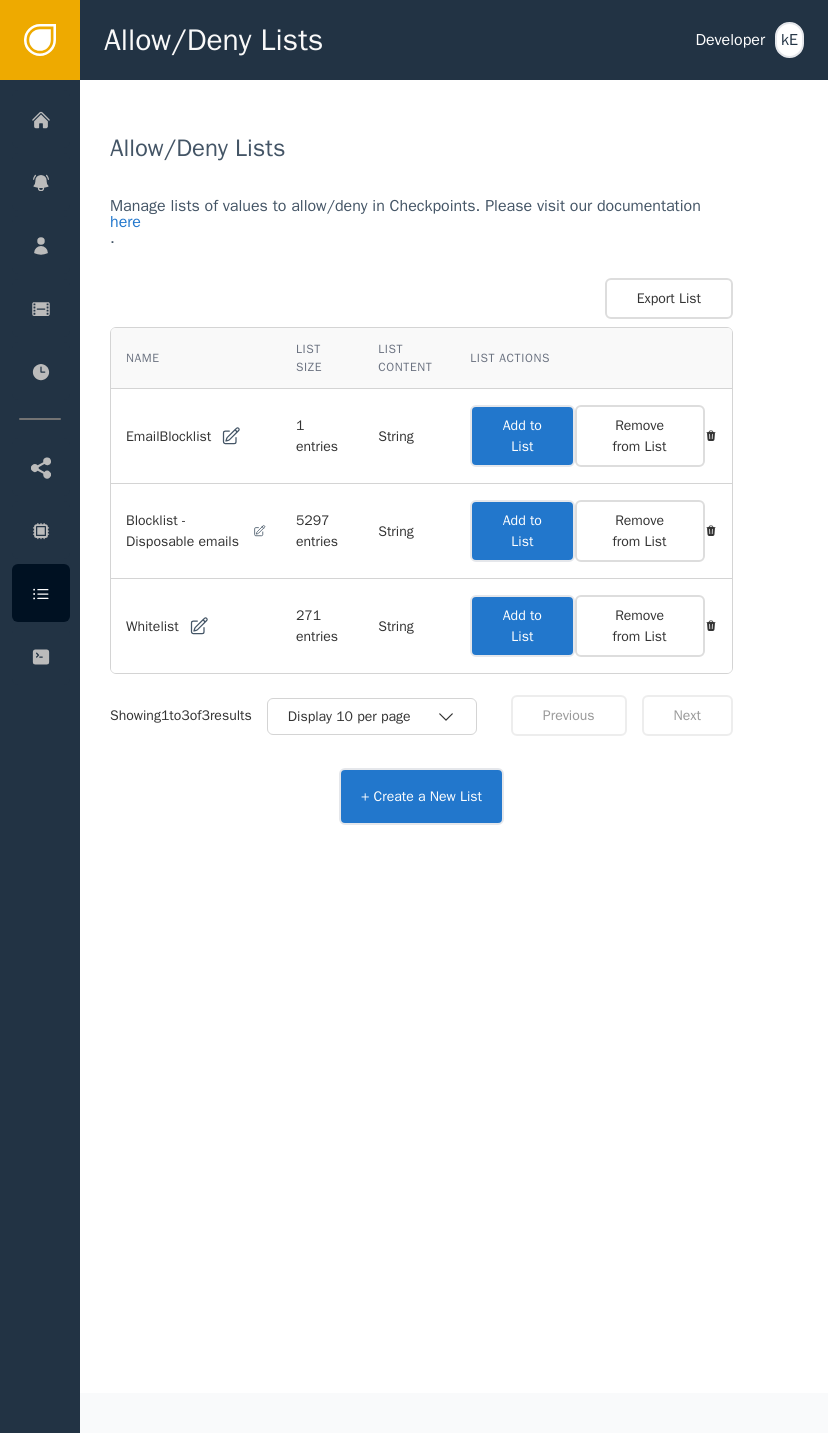 click on "Add to List" at bounding box center (522, 626) 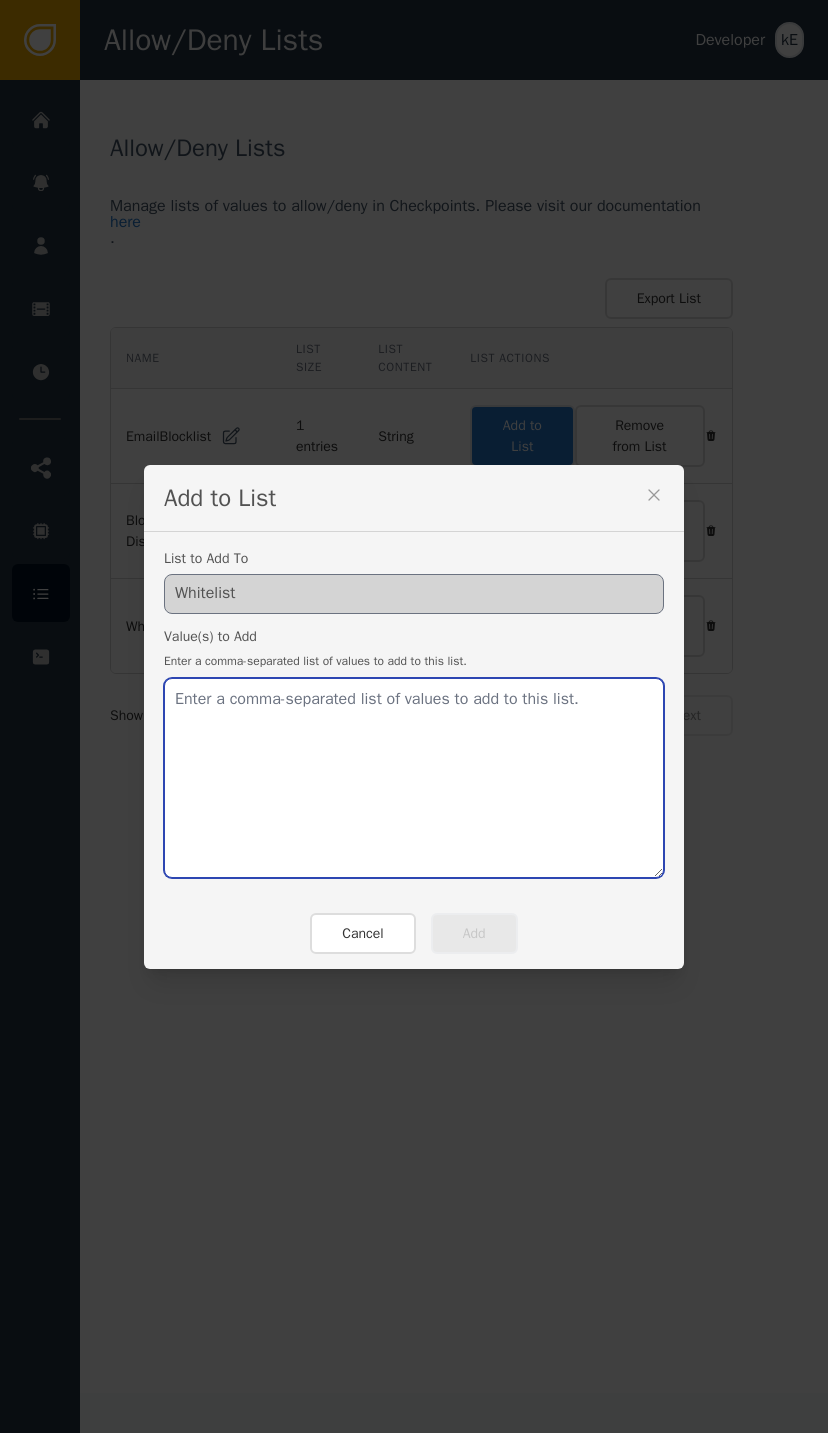 click at bounding box center (414, 778) 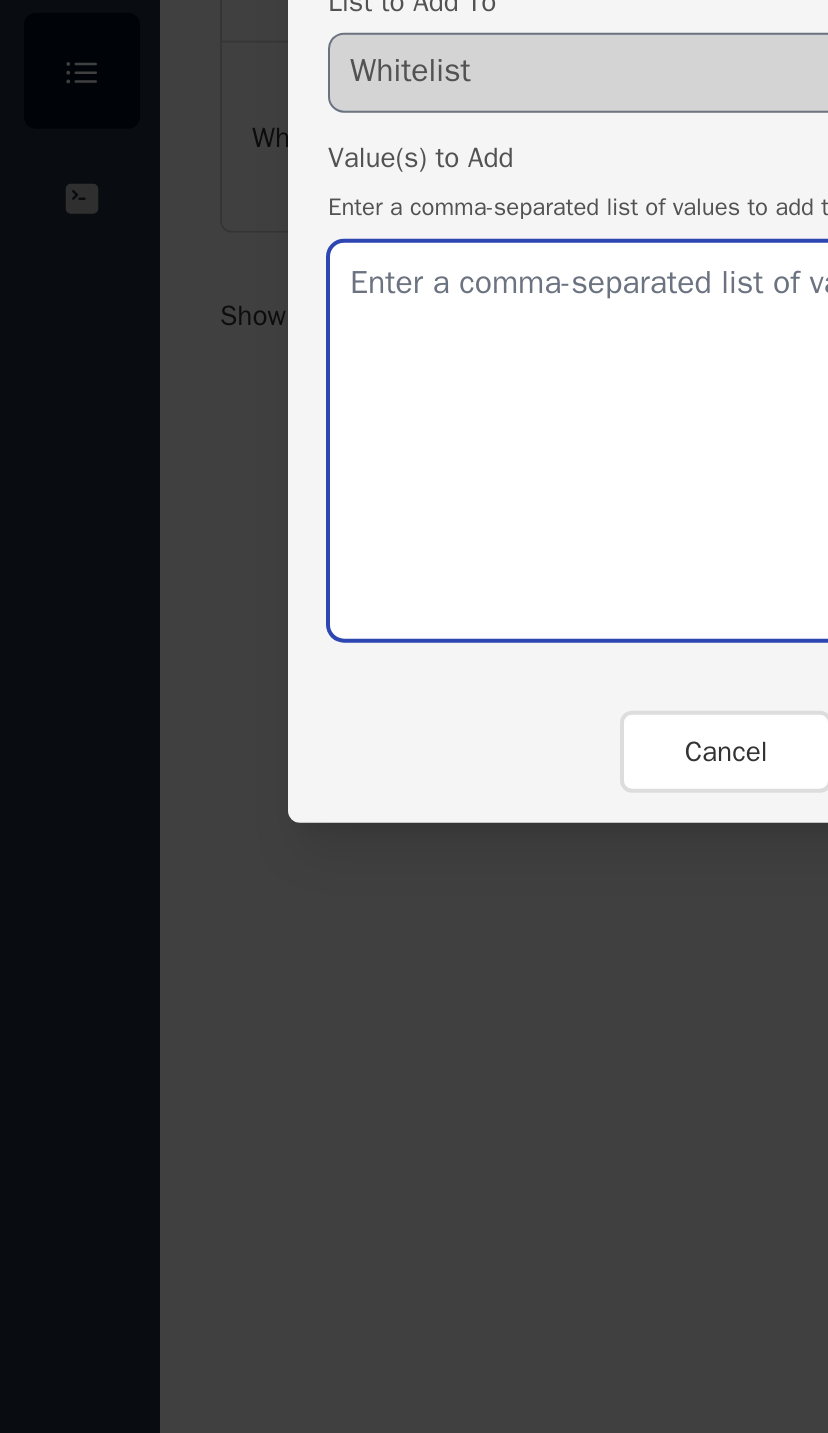 click at bounding box center [414, 778] 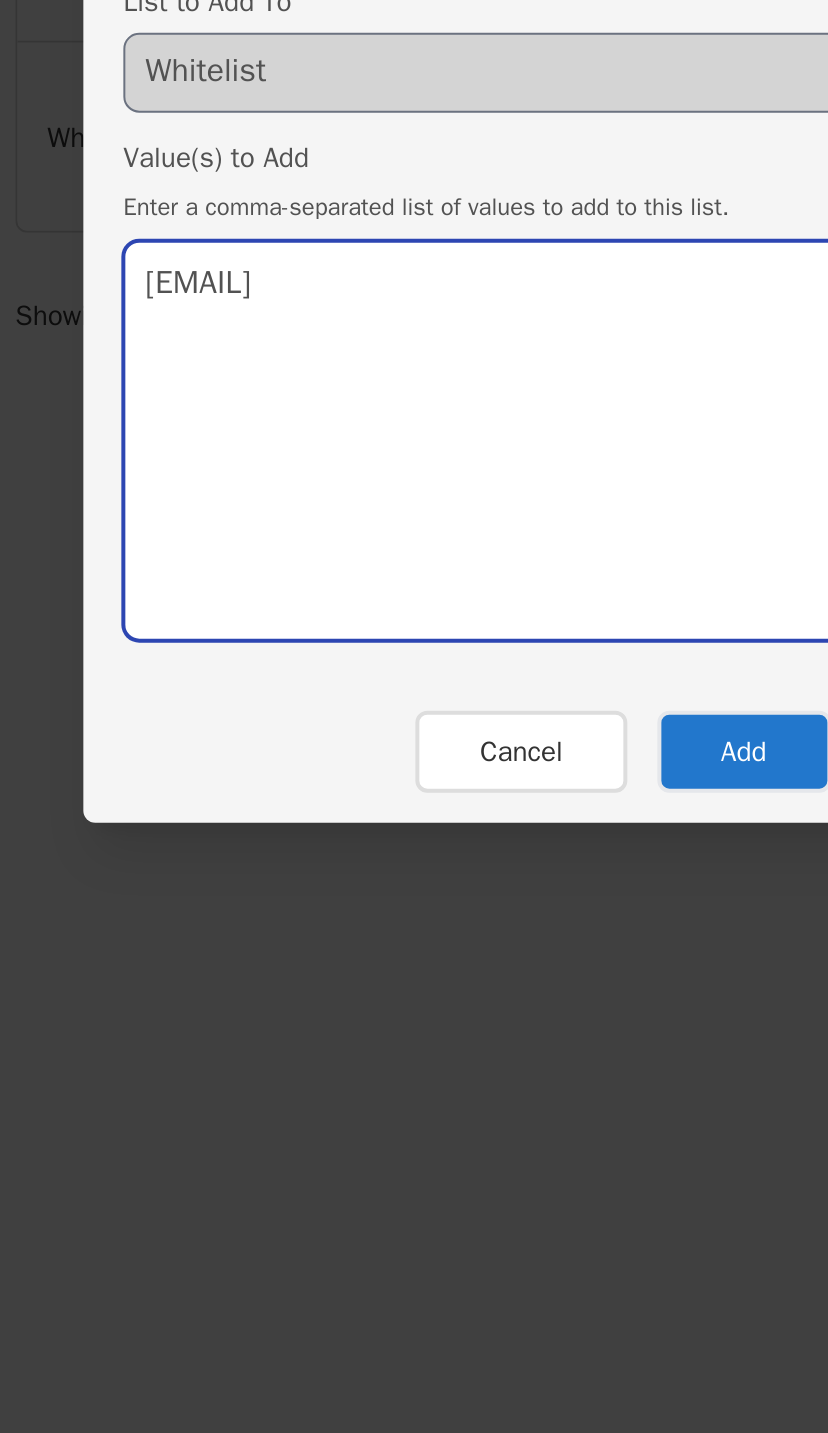 type on "[EMAIL]" 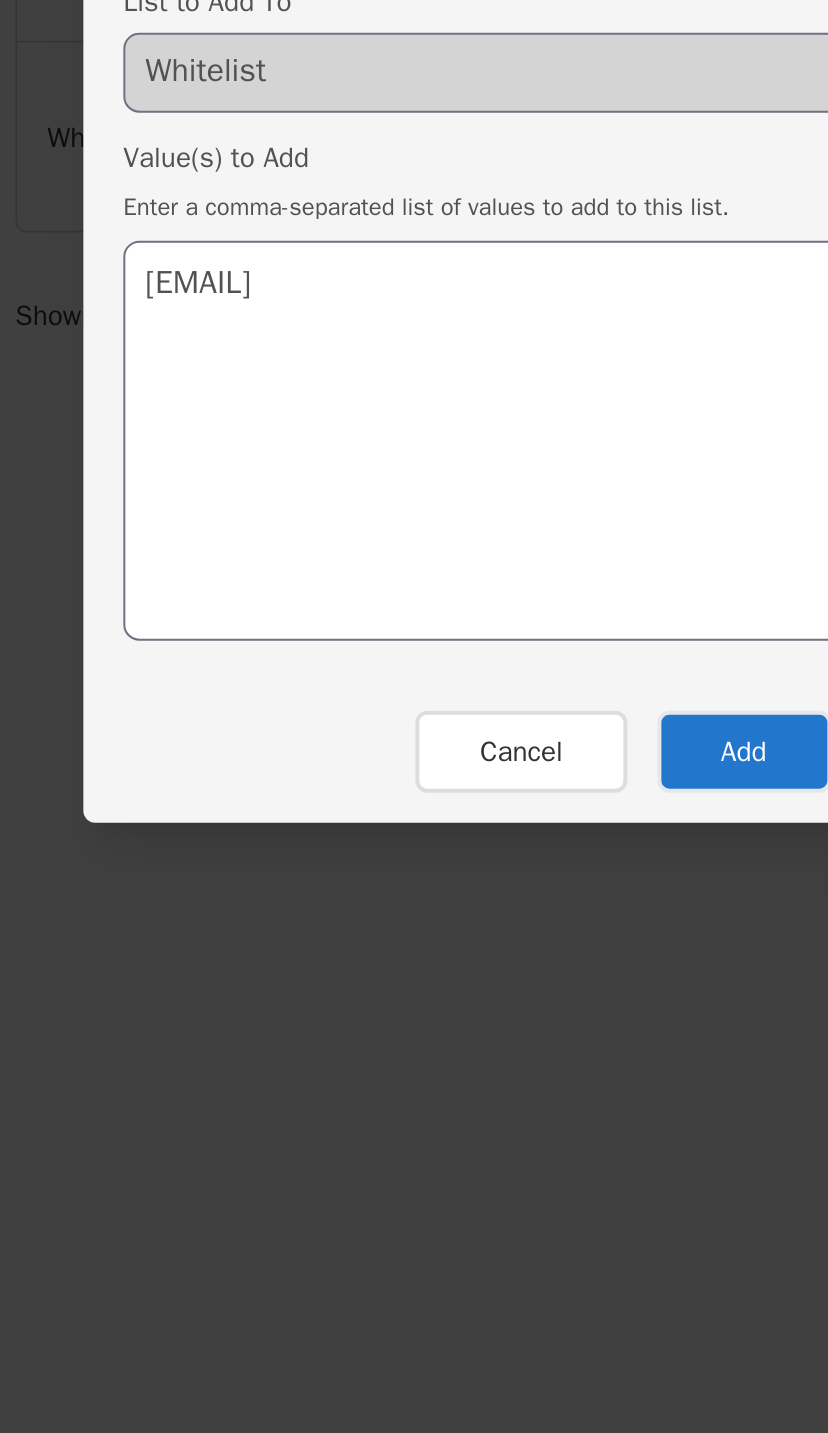 click on "Add" at bounding box center [474, 933] 